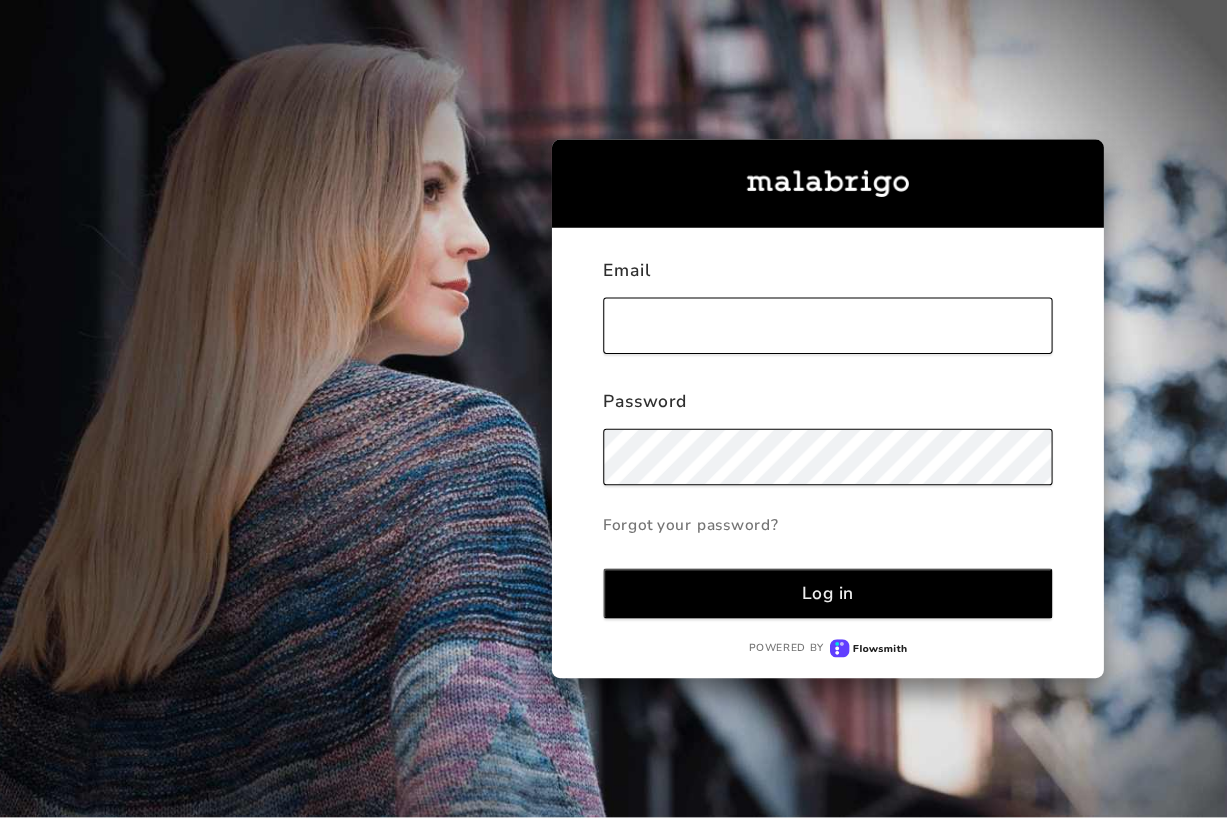 scroll, scrollTop: 0, scrollLeft: 0, axis: both 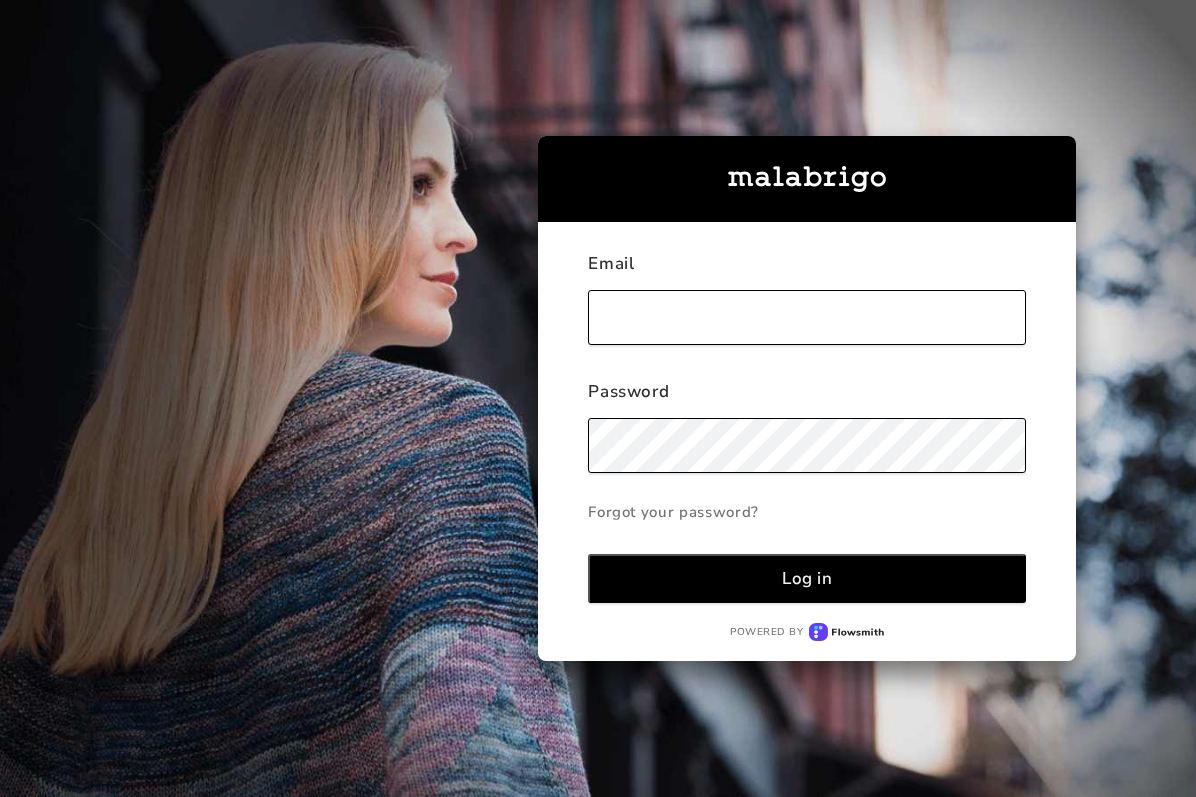 type on "[PERSON_NAME][EMAIL_ADDRESS][DOMAIN_NAME]" 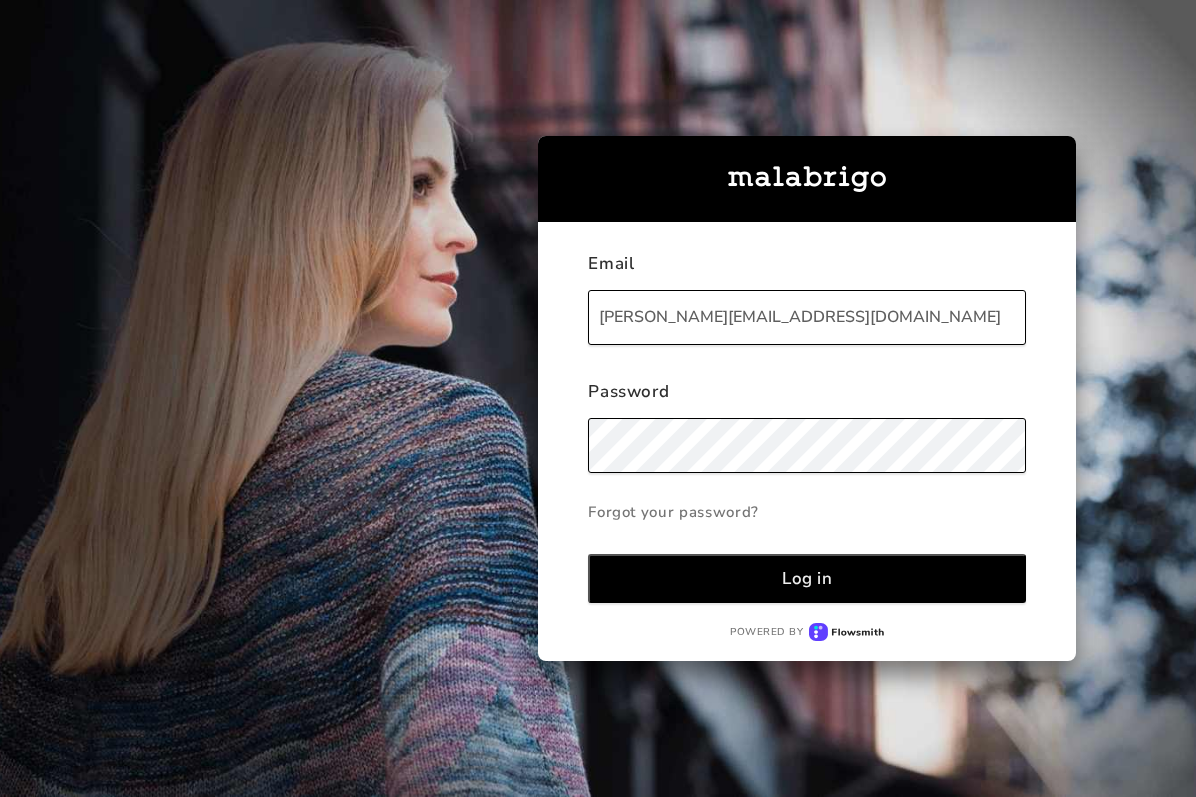 click on "Log in" at bounding box center [807, 578] 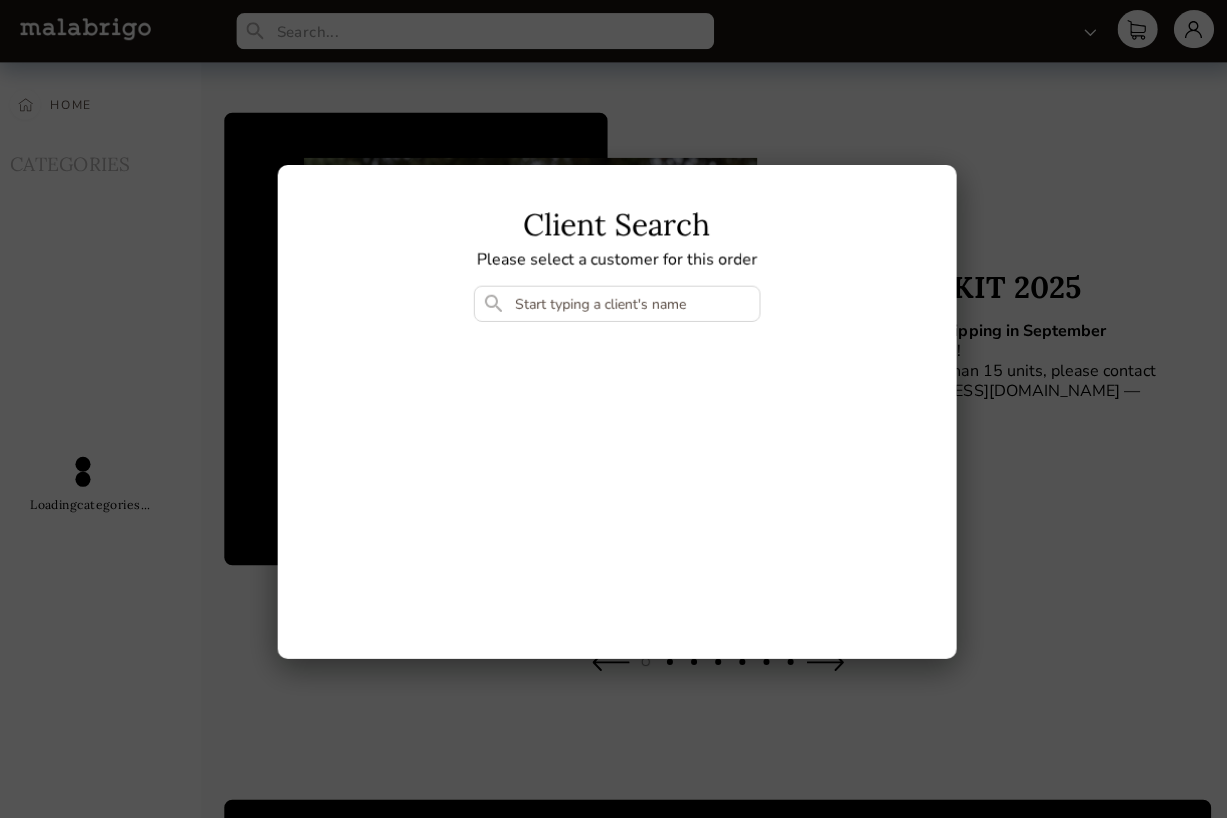 click at bounding box center [614, 302] 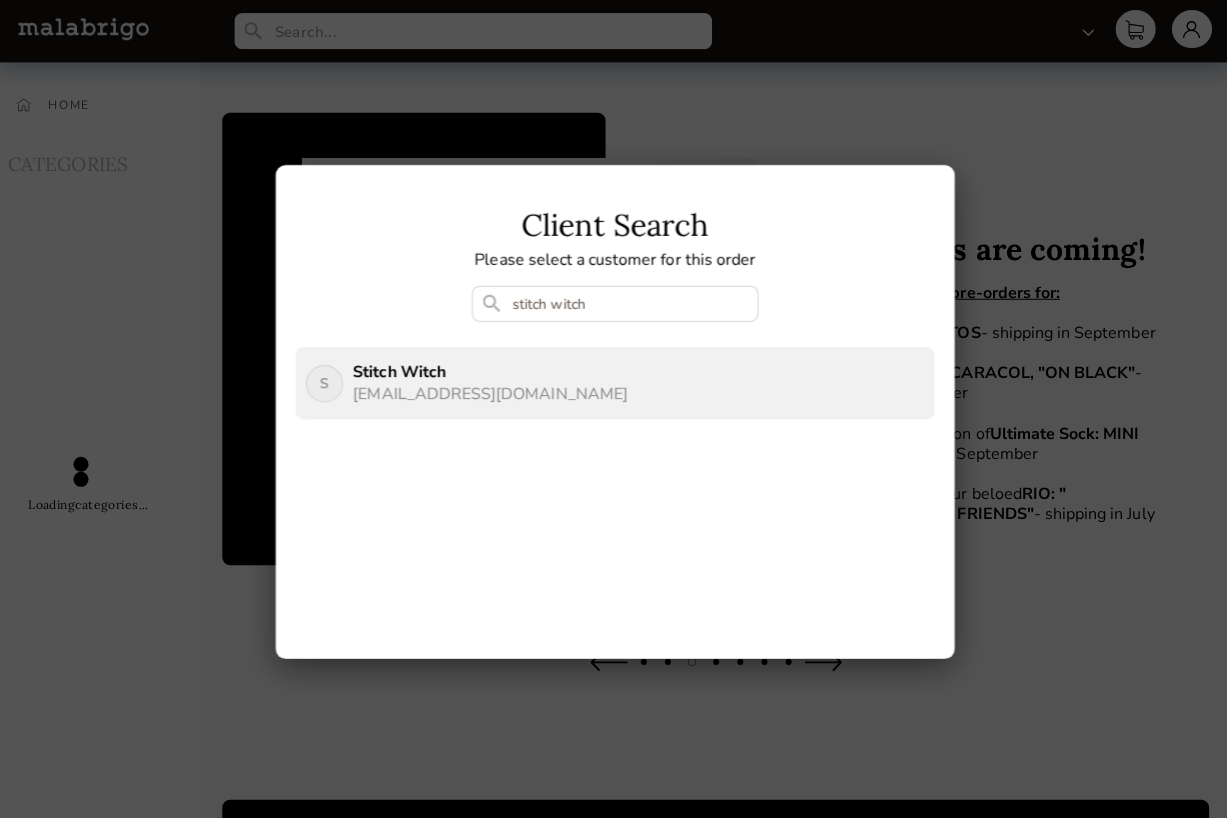 type on "stitch witch" 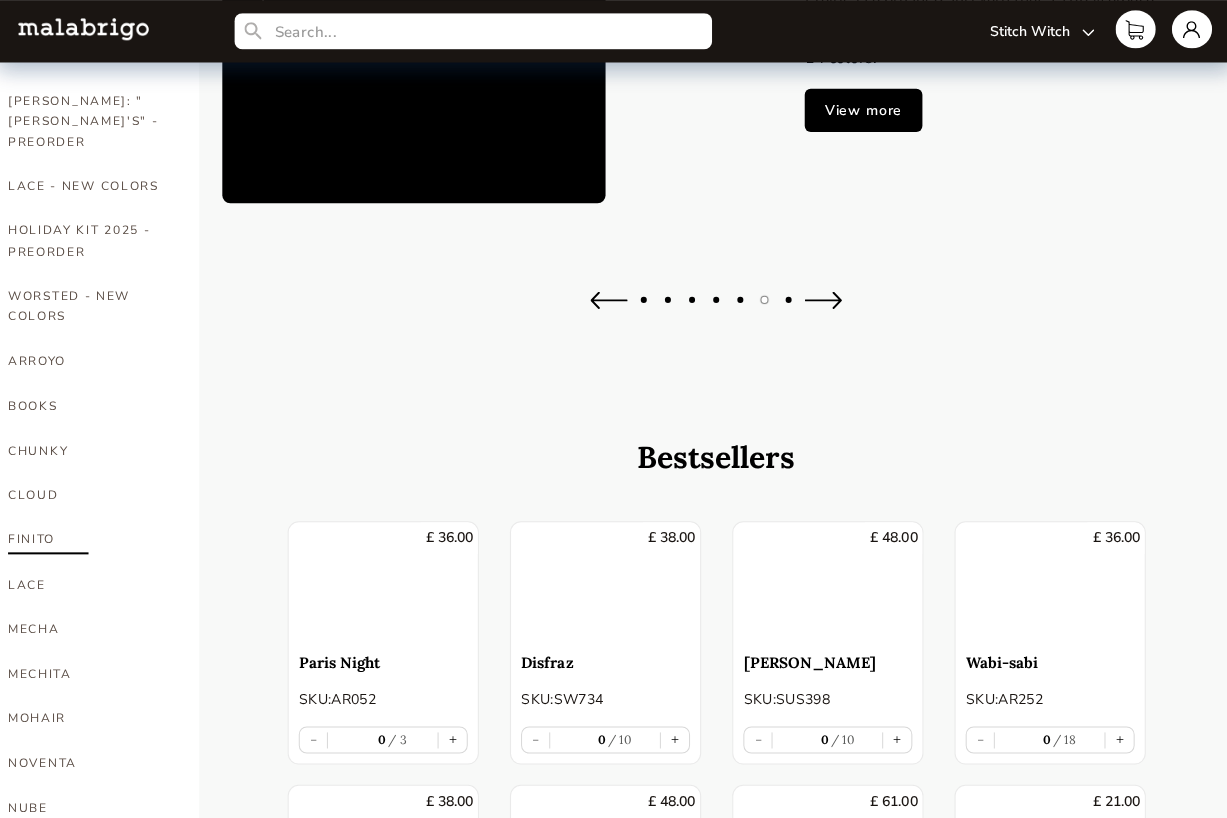 scroll, scrollTop: 361, scrollLeft: 0, axis: vertical 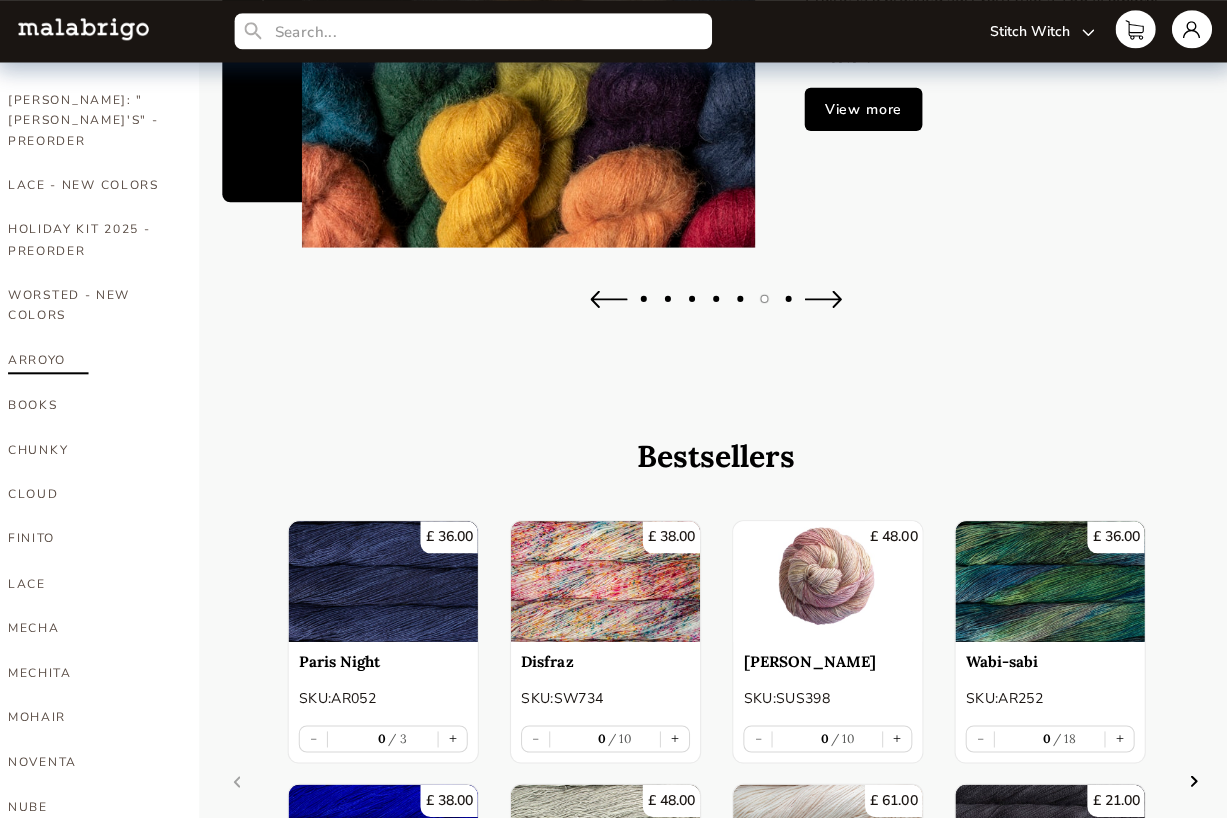 click on "ARROYO" at bounding box center (90, 358) 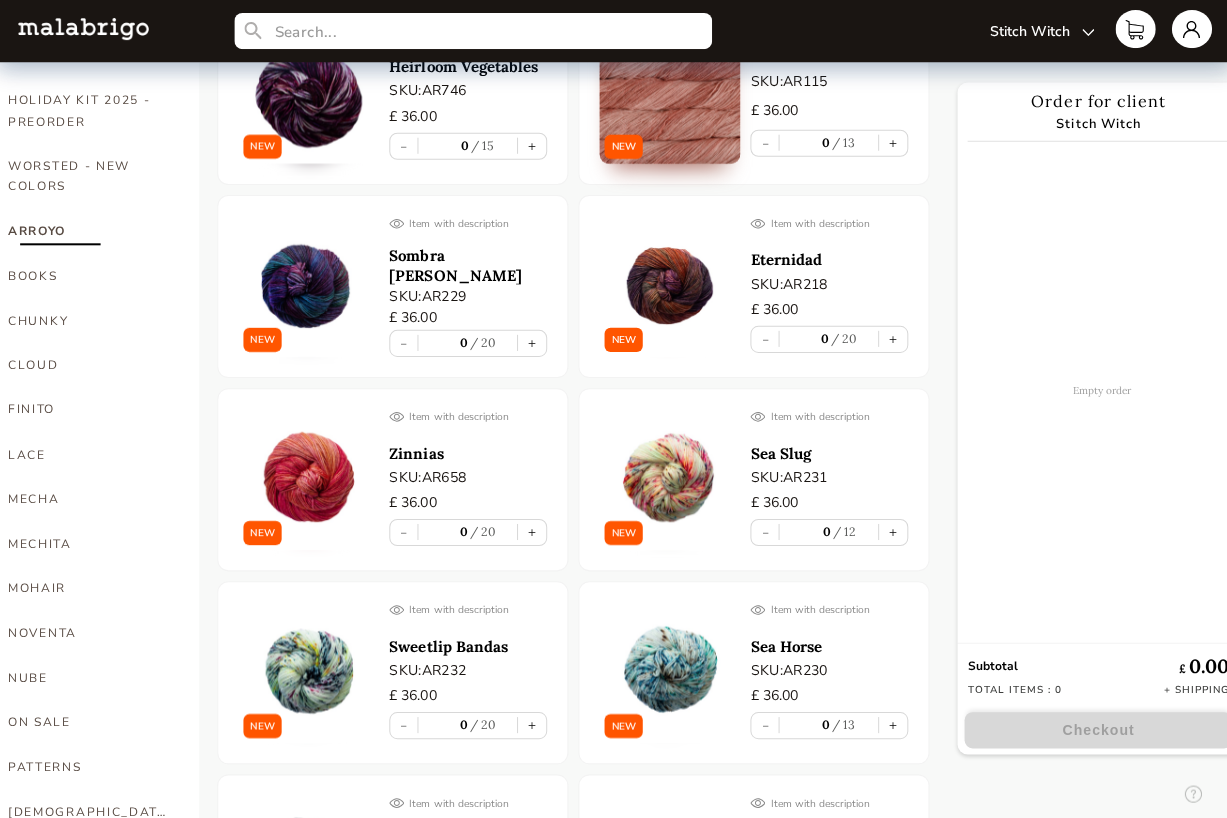 scroll, scrollTop: 0, scrollLeft: 0, axis: both 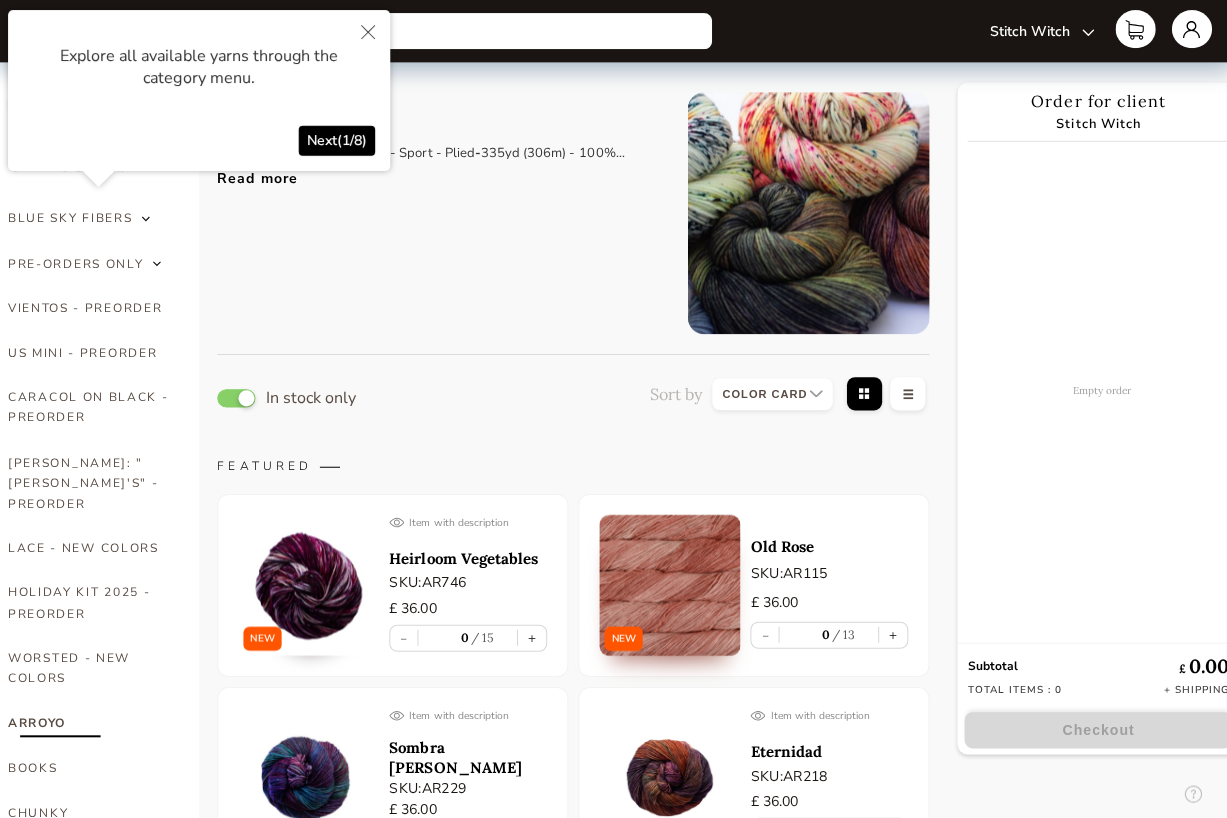 select on "SKU" 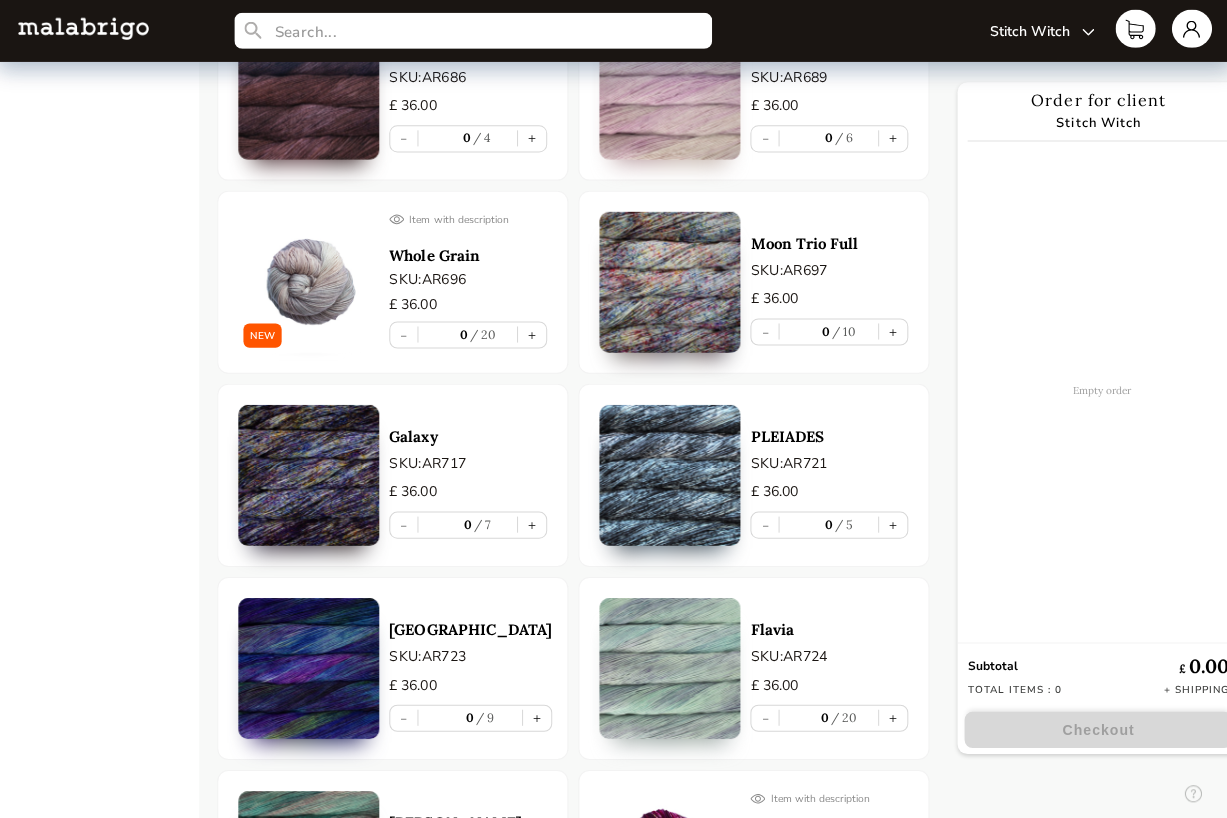 scroll, scrollTop: 8893, scrollLeft: 0, axis: vertical 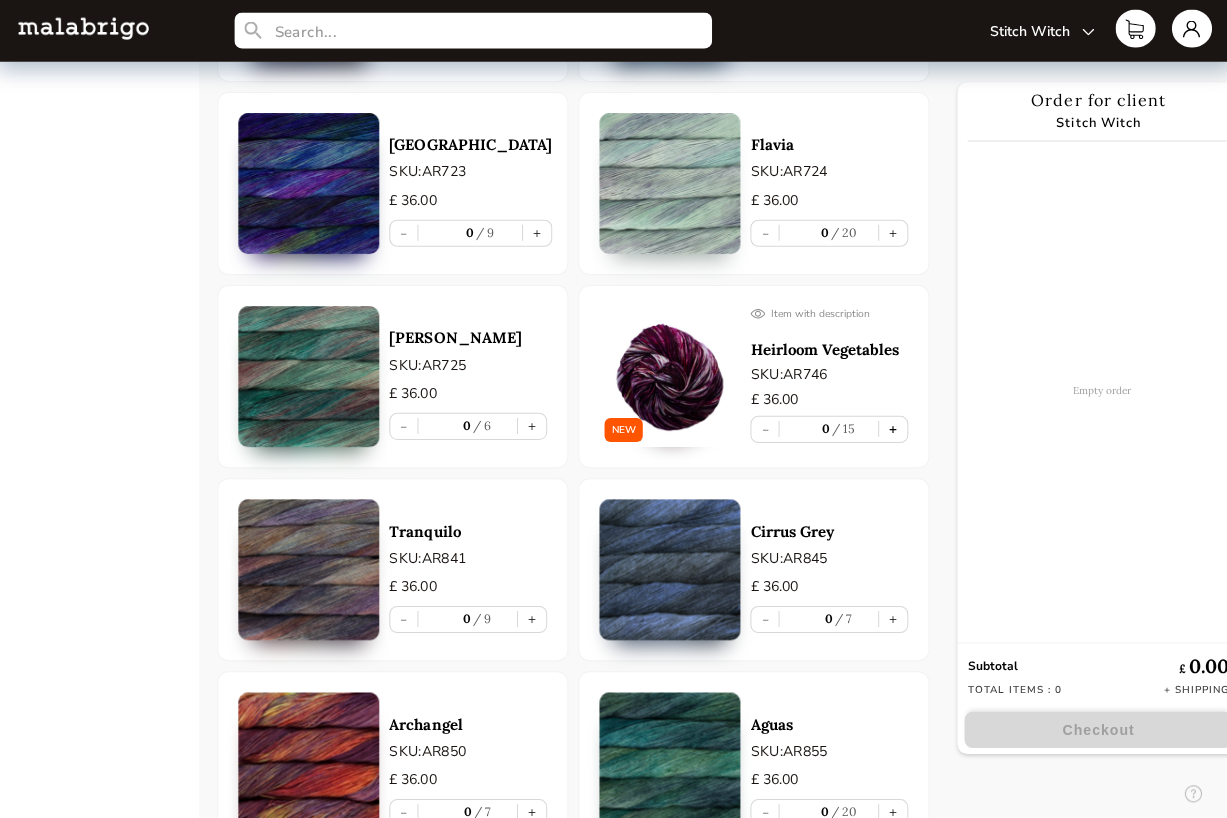 click on "+" at bounding box center (890, 427) 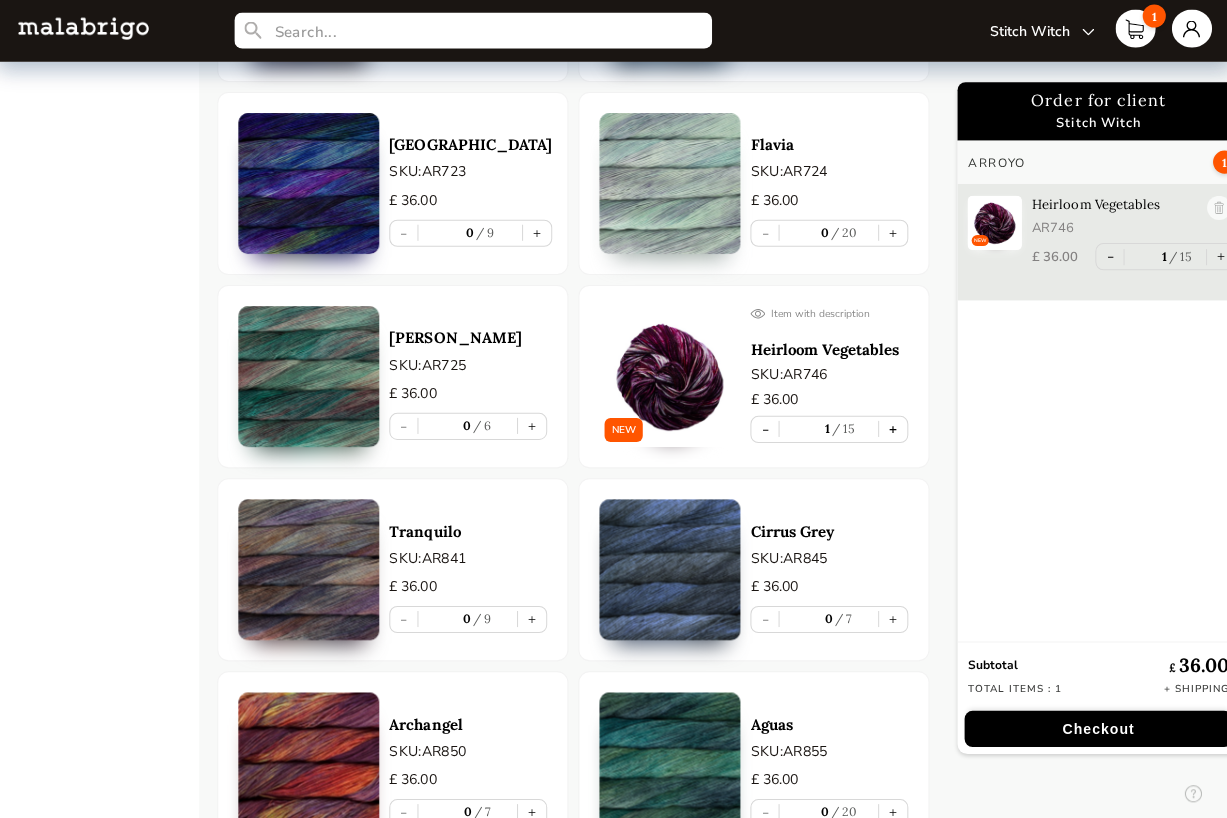 type on "1" 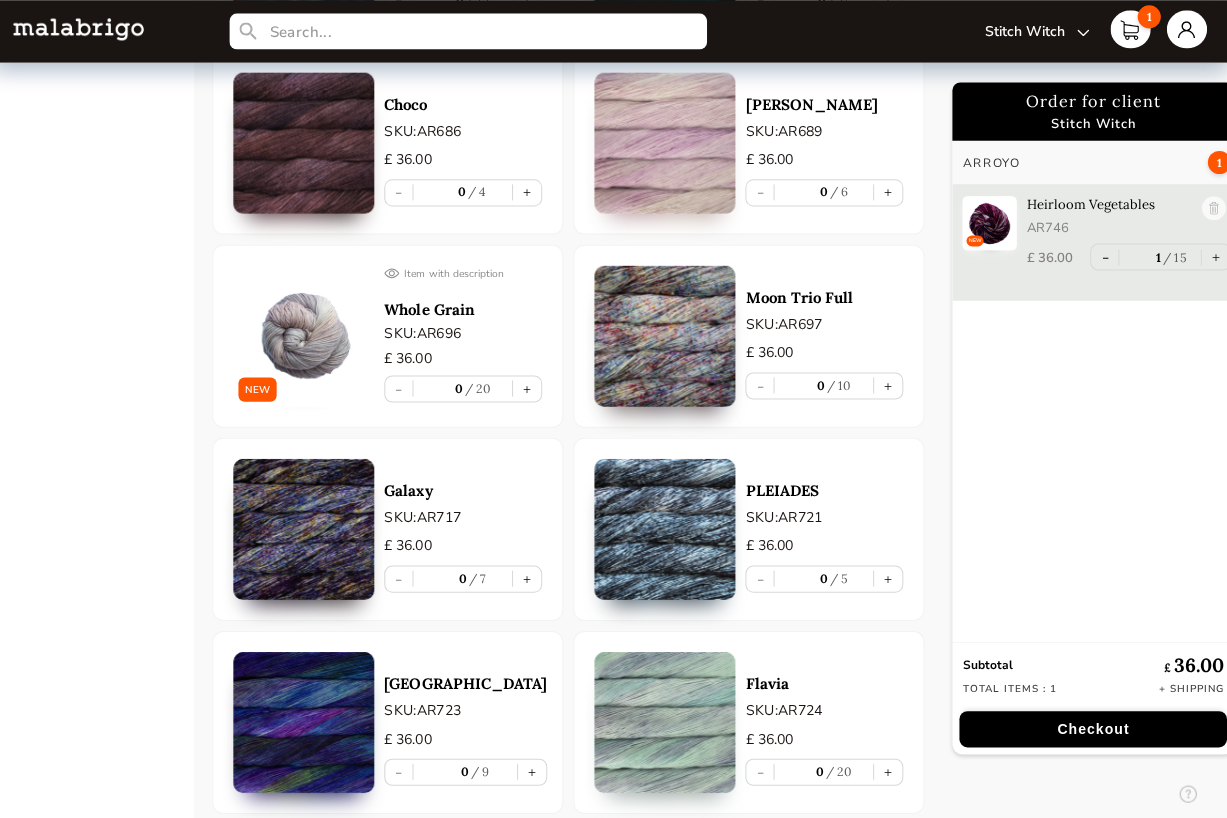 click on "PLEIADES SKU:  AR721 £   36.00 - 0 5 +" at bounding box center [826, 526] 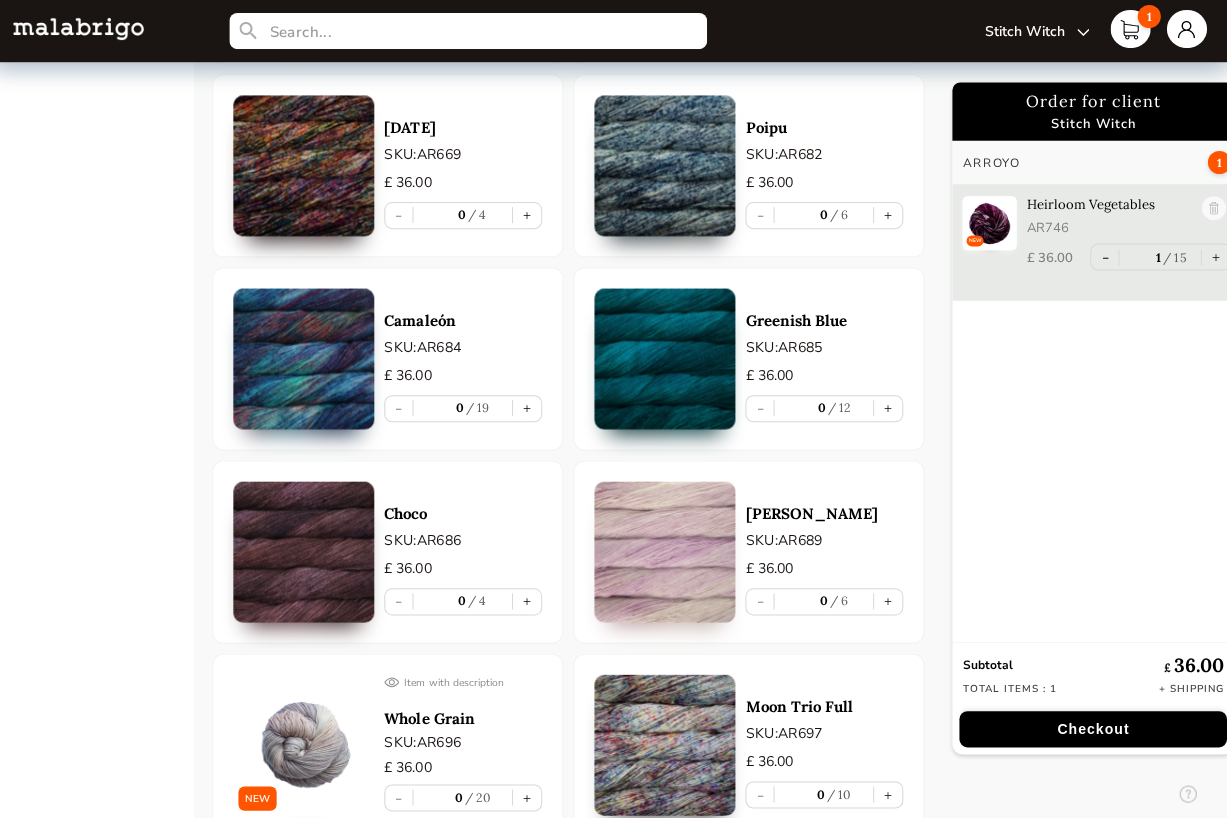 scroll, scrollTop: 8106, scrollLeft: 0, axis: vertical 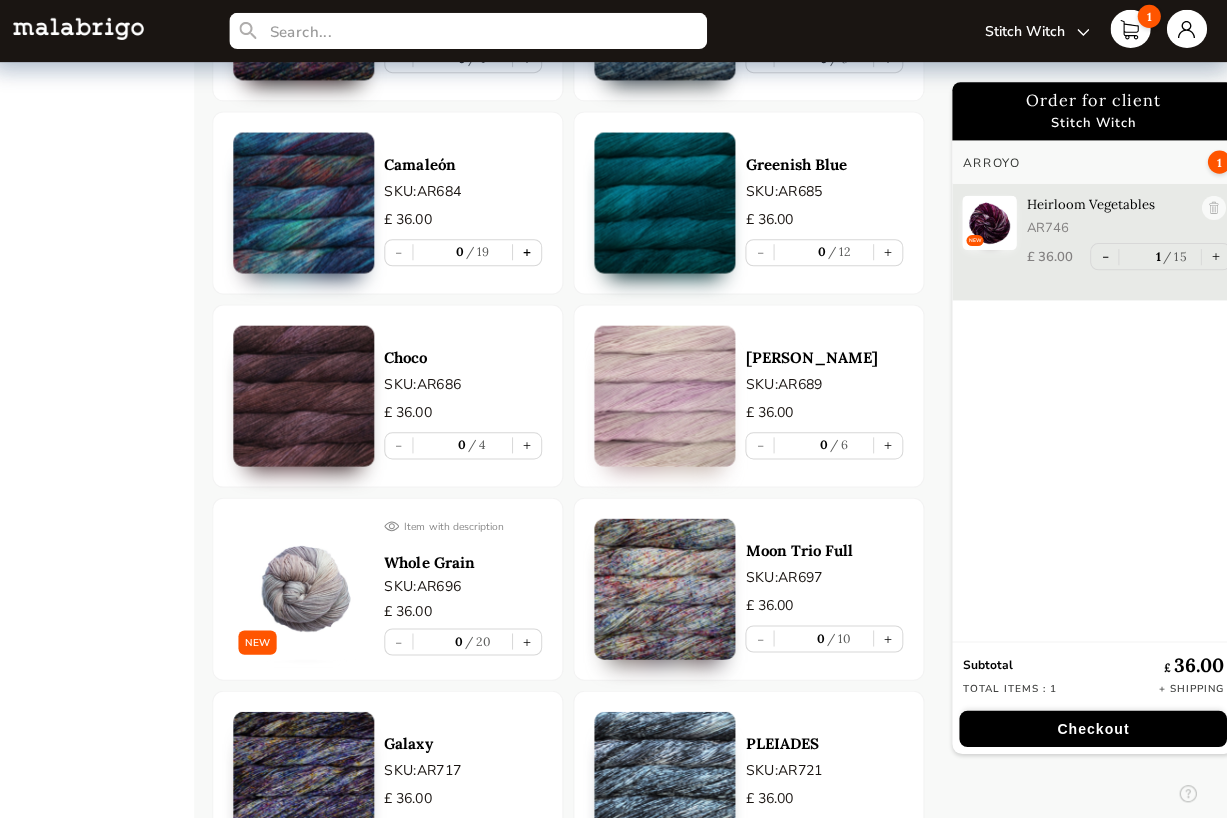 click on "+" at bounding box center [531, 251] 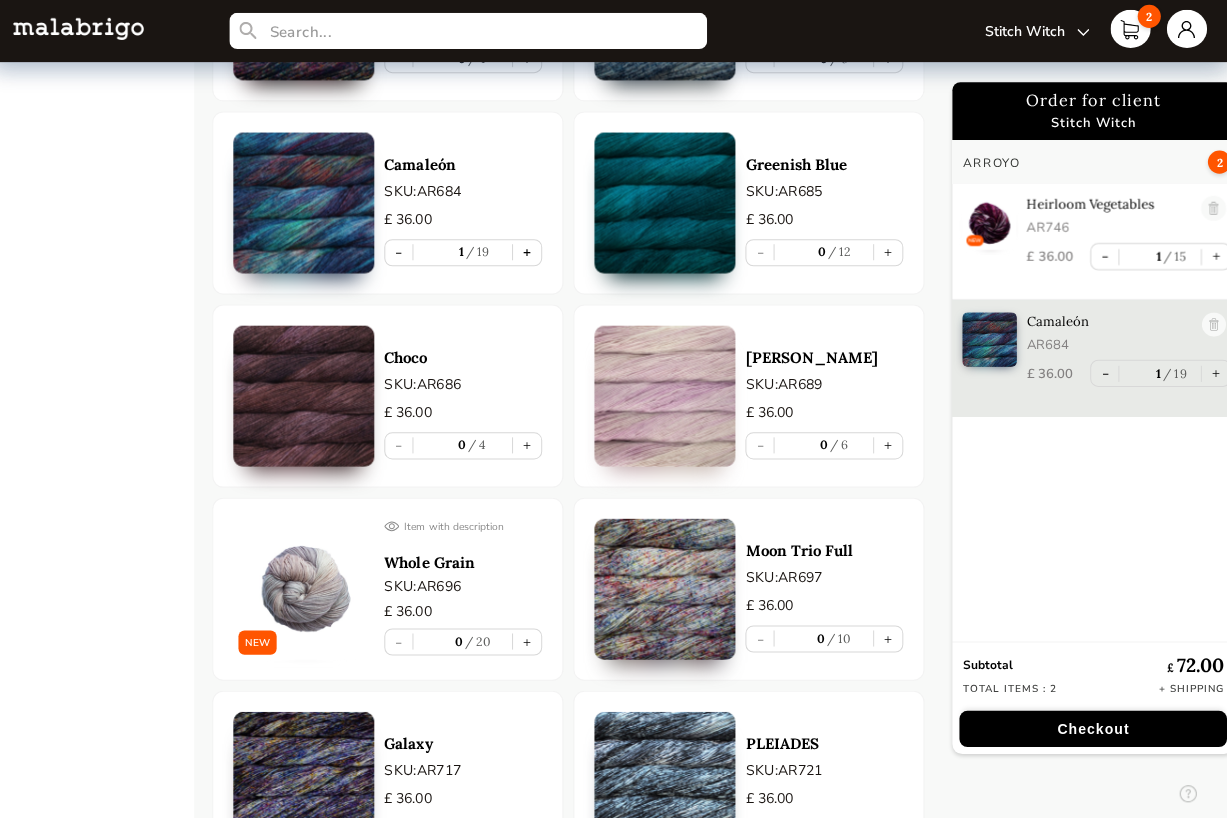 type on "1" 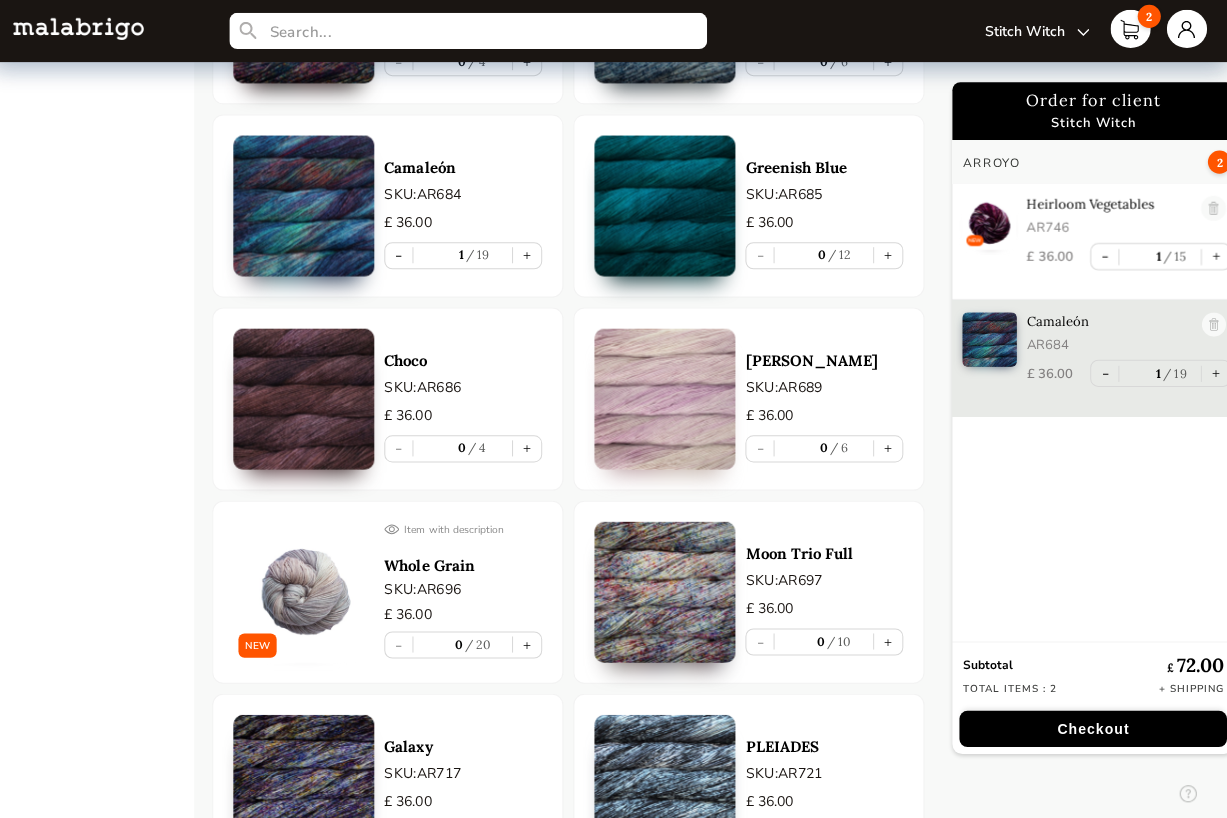 scroll, scrollTop: 8469, scrollLeft: 0, axis: vertical 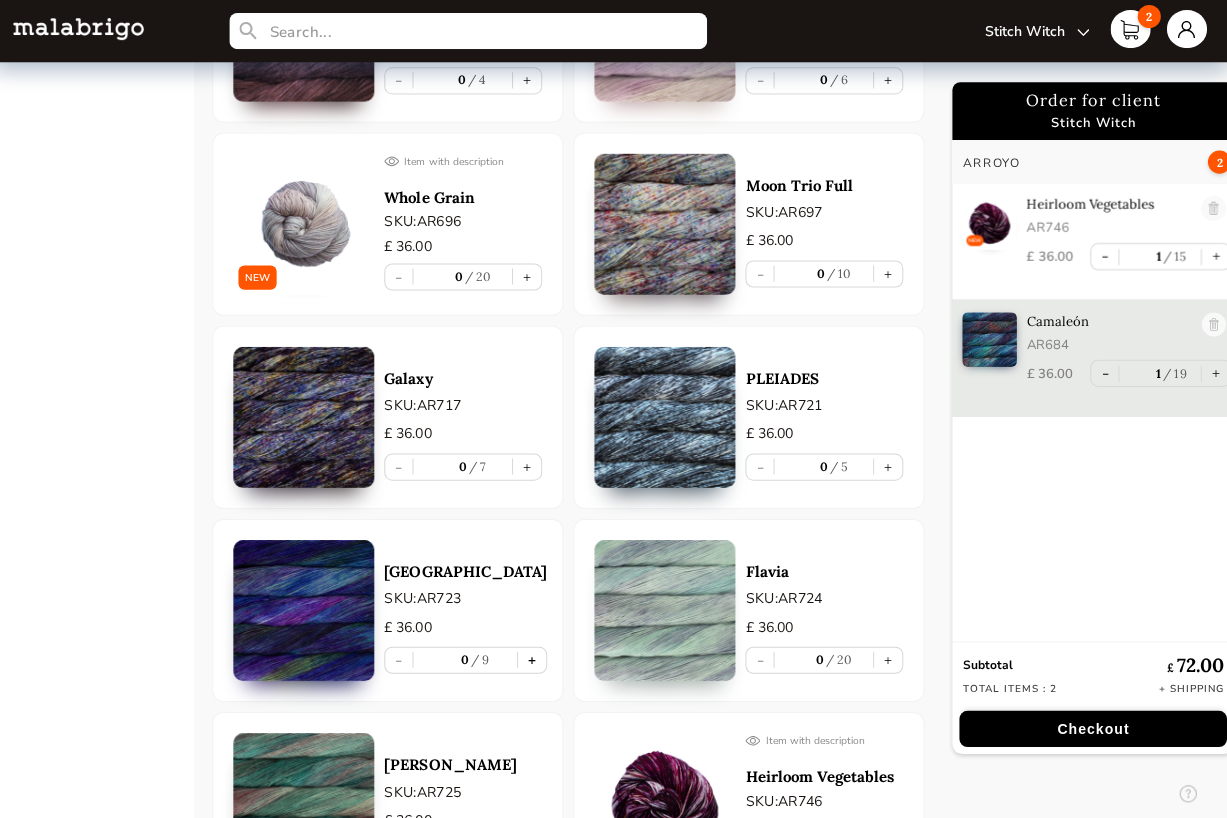 click on "+" at bounding box center [536, 656] 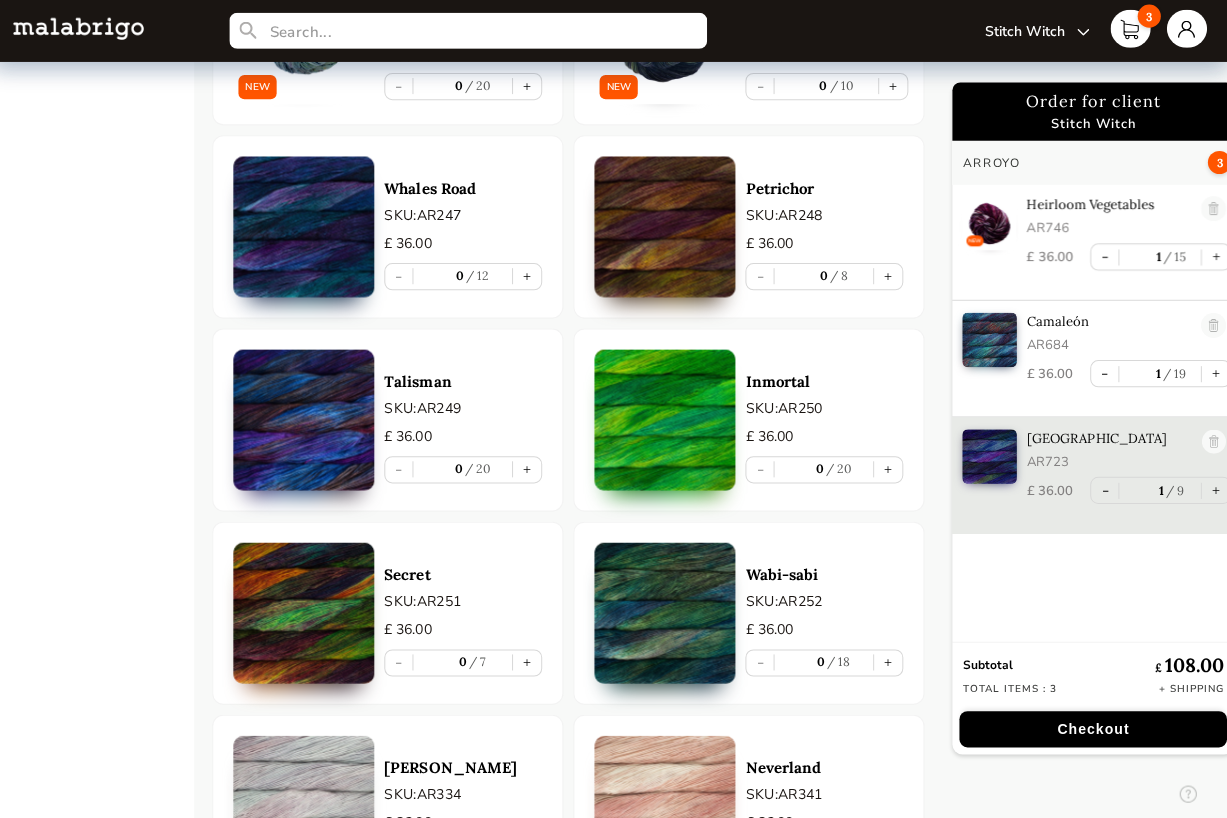 scroll, scrollTop: 6550, scrollLeft: 0, axis: vertical 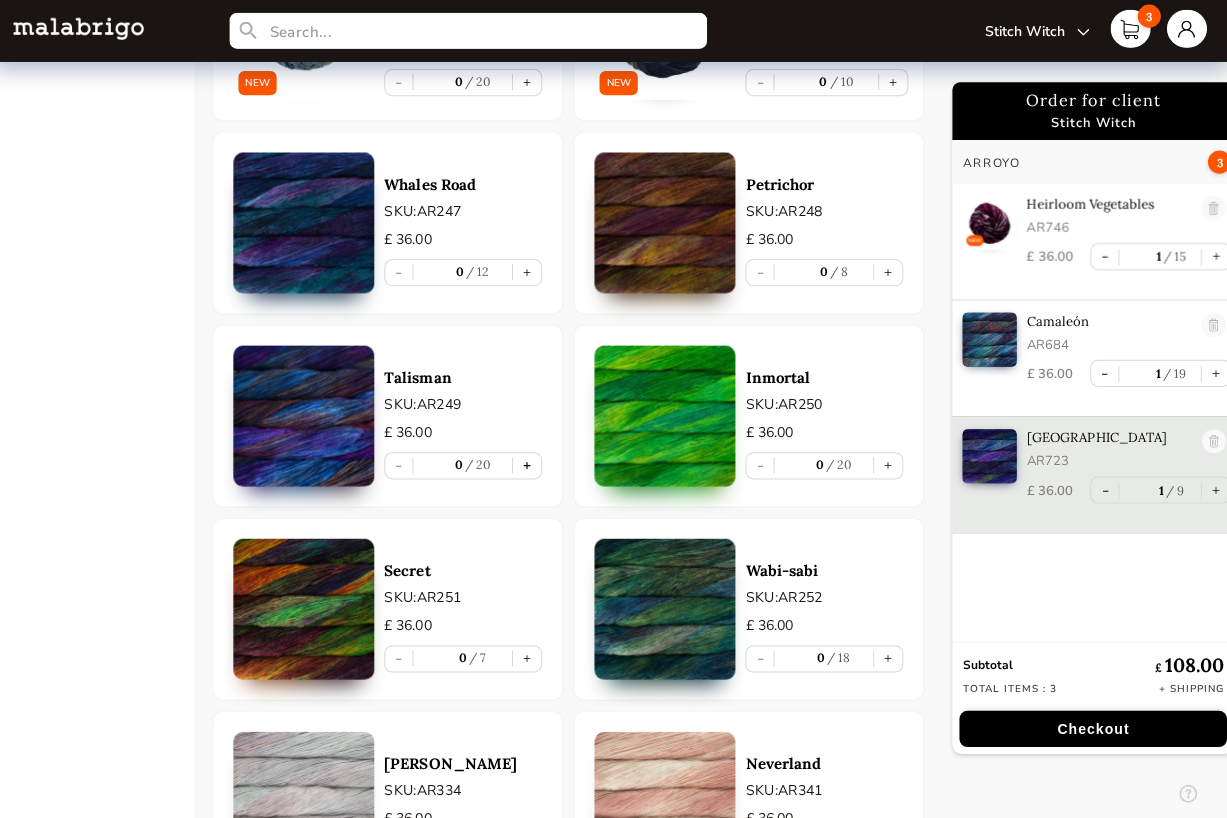 click on "+" at bounding box center (531, 463) 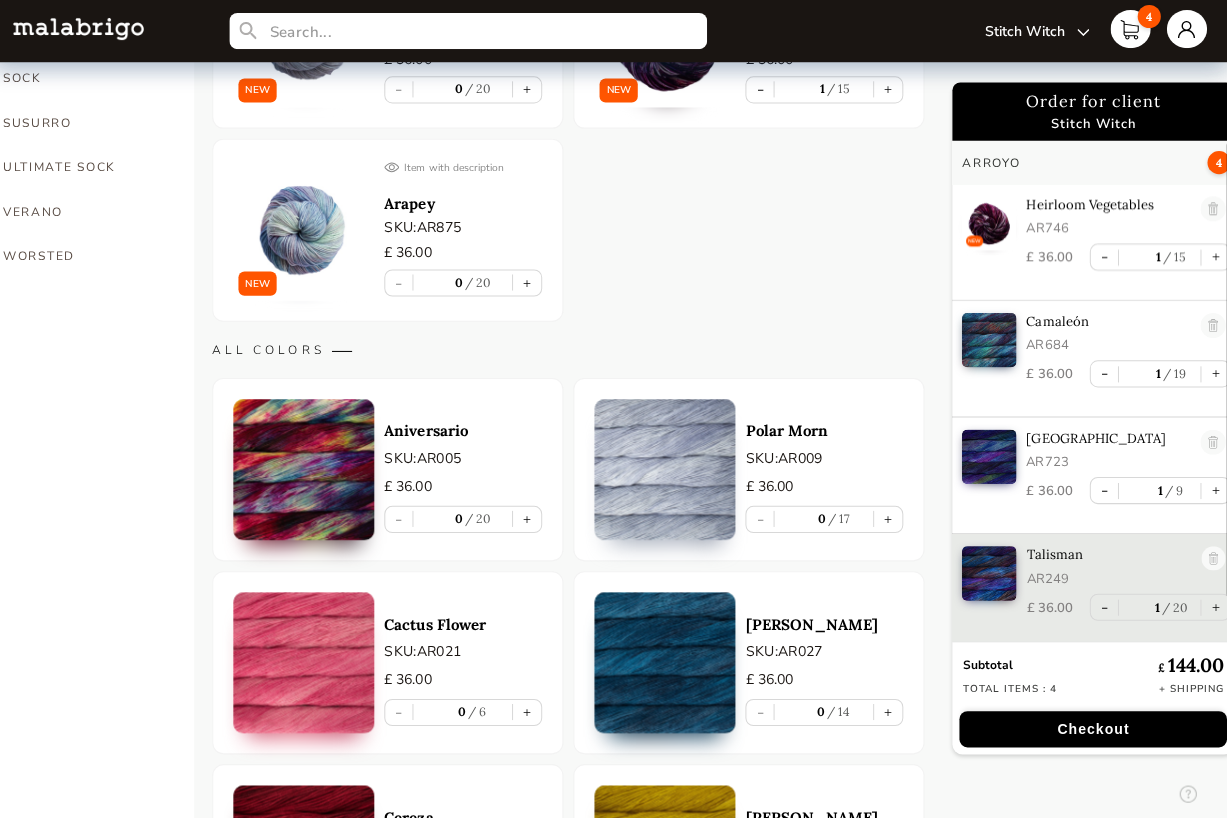 scroll, scrollTop: 830, scrollLeft: 0, axis: vertical 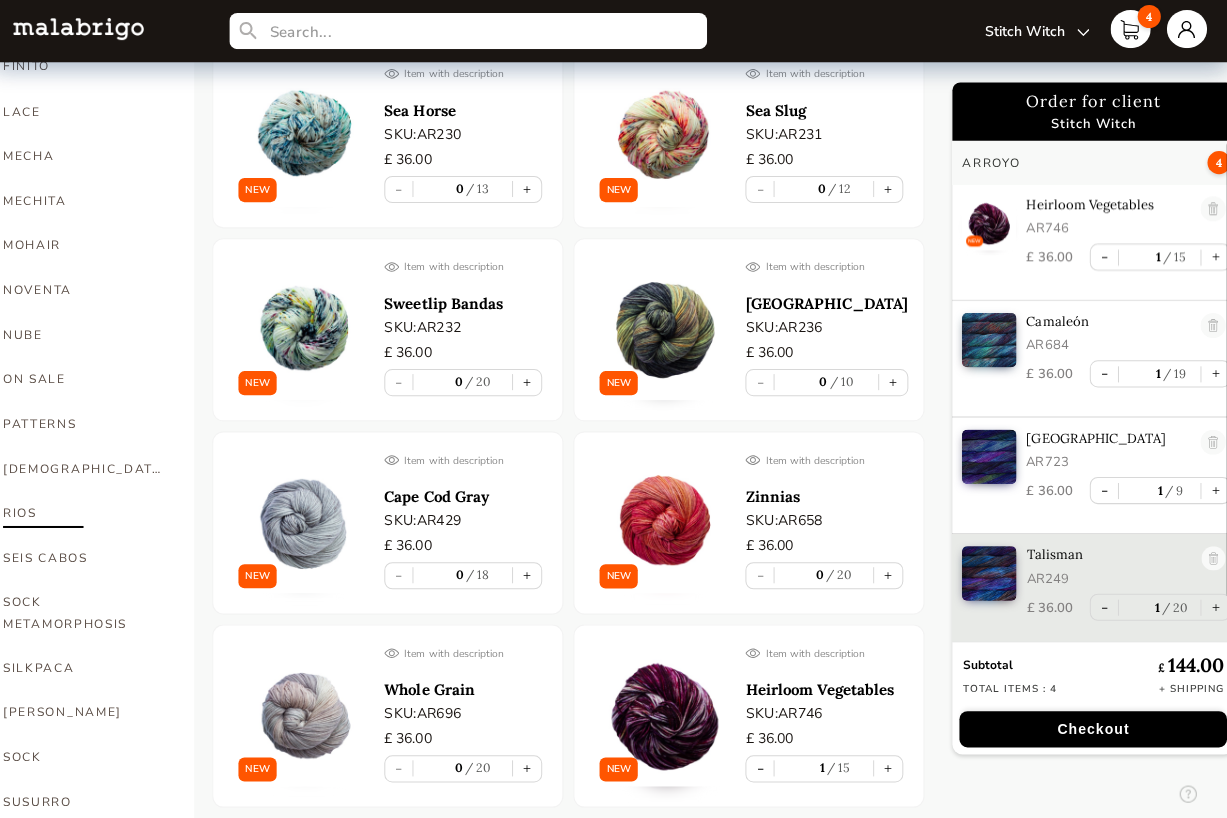 click on "RIOS" at bounding box center (90, 510) 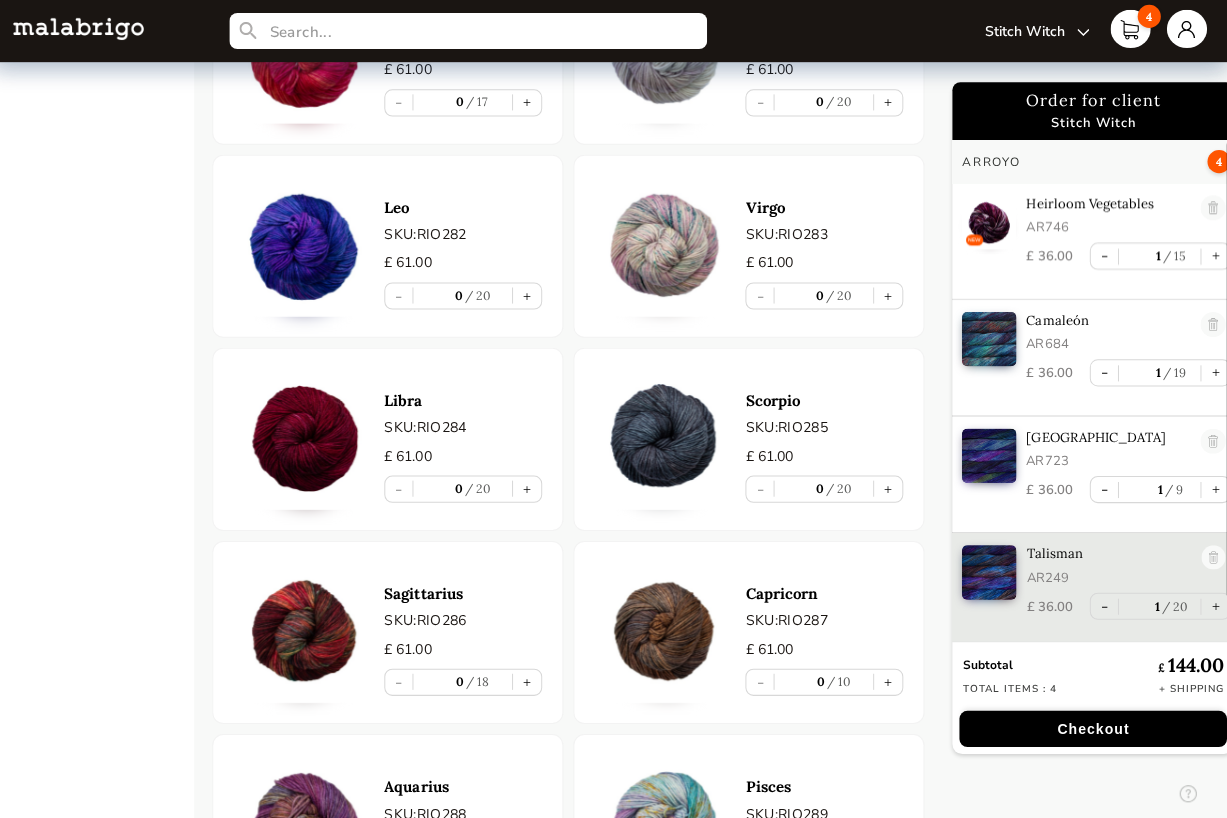 scroll, scrollTop: 5676, scrollLeft: 0, axis: vertical 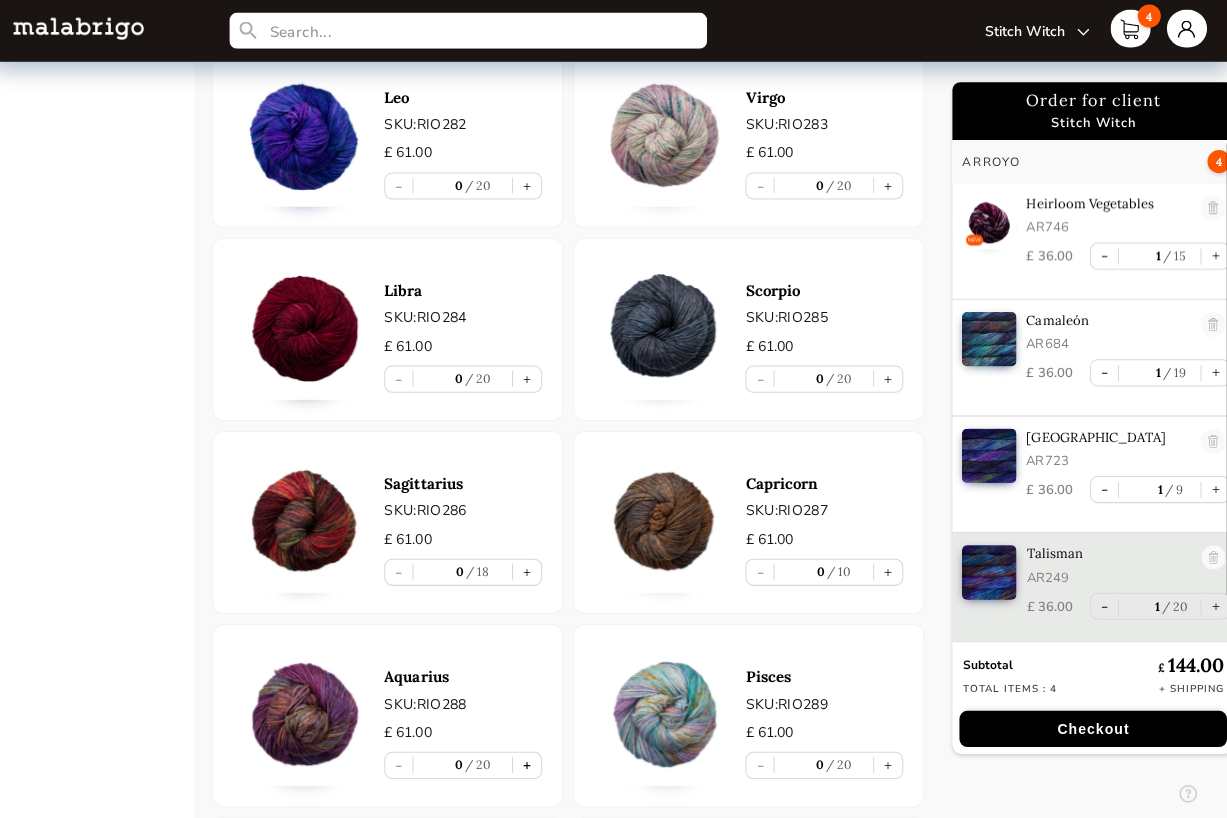 click on "+" at bounding box center [531, 761] 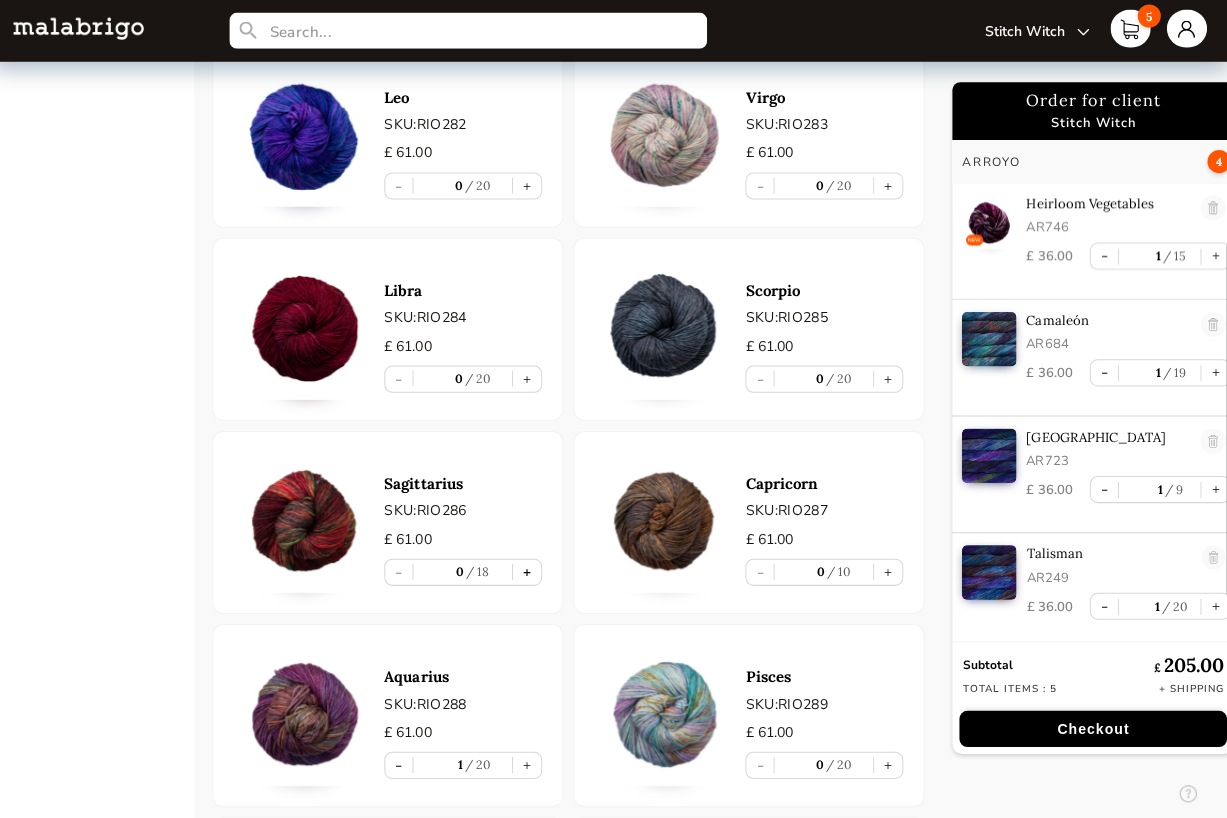 scroll, scrollTop: 5495, scrollLeft: 0, axis: vertical 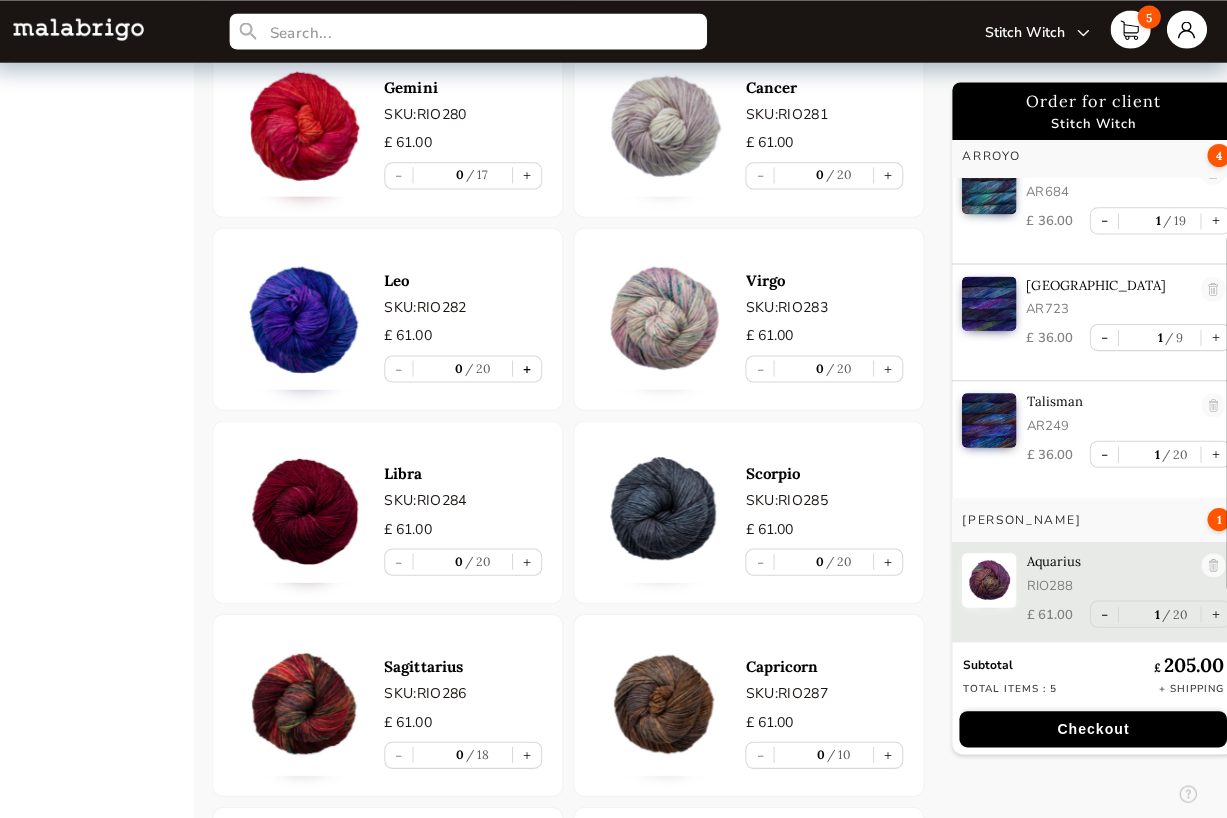 click on "+" at bounding box center [531, 366] 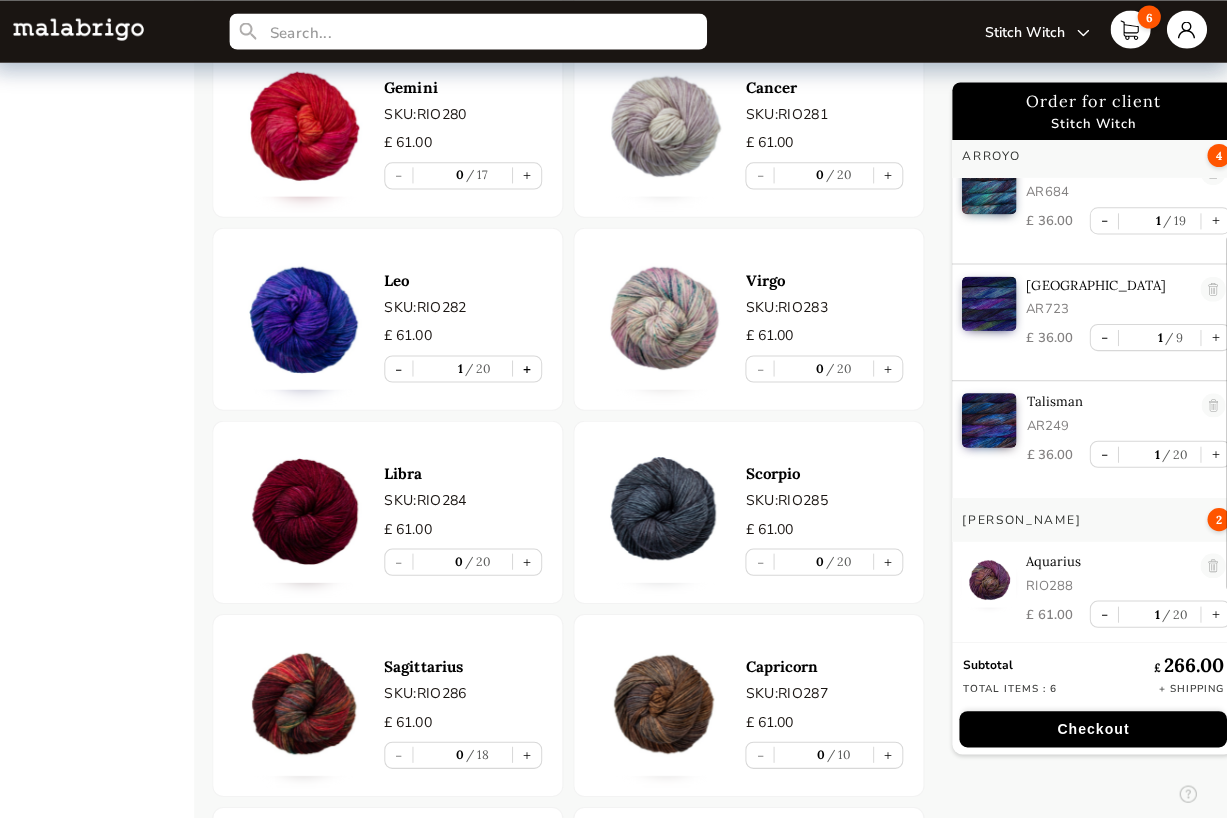 type on "1" 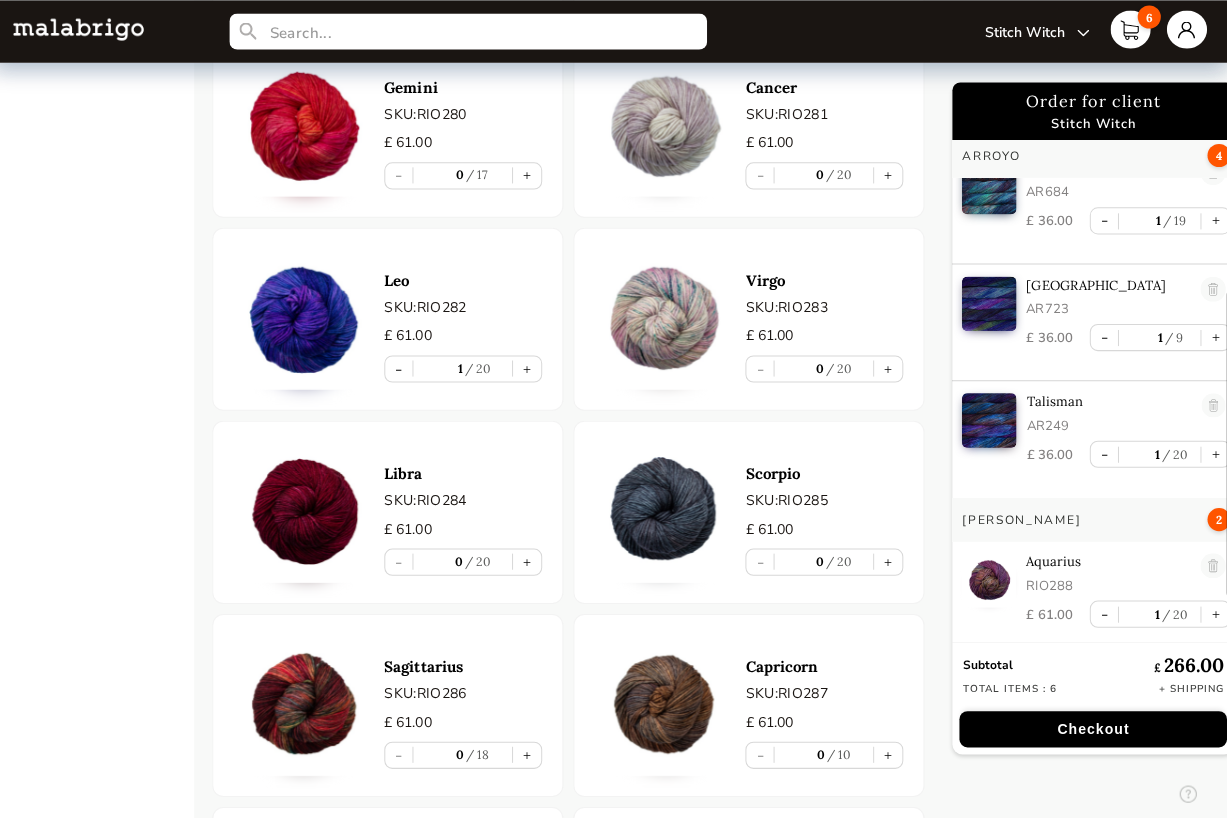 scroll, scrollTop: 5315, scrollLeft: 0, axis: vertical 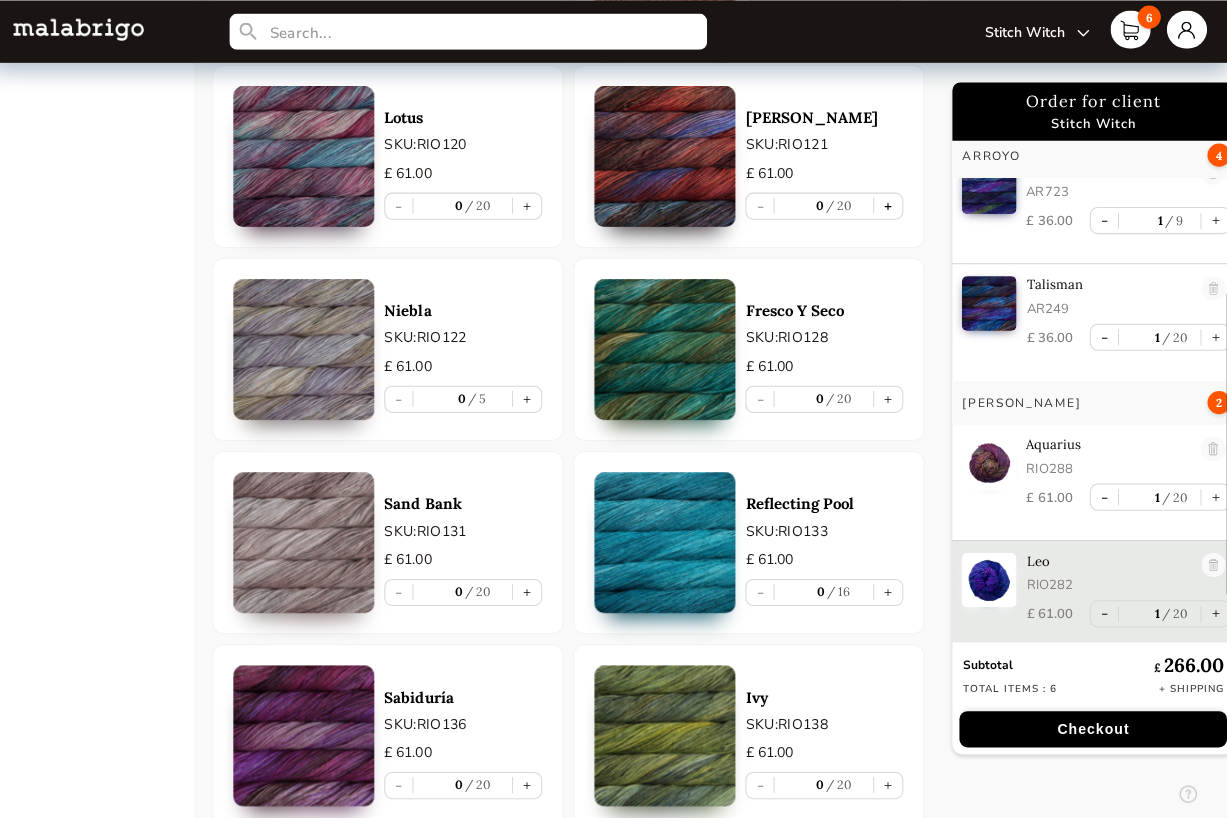 click on "+" at bounding box center (890, 204) 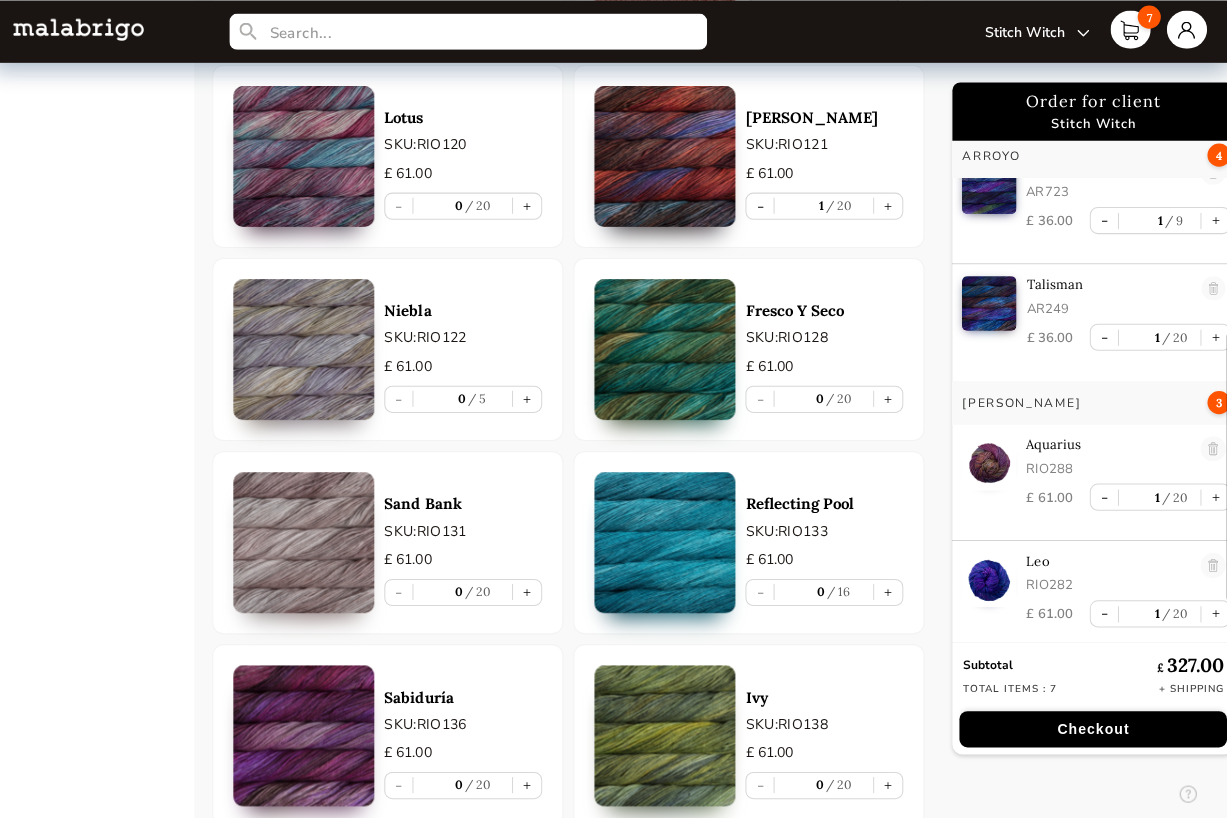 scroll, scrollTop: 2788, scrollLeft: 0, axis: vertical 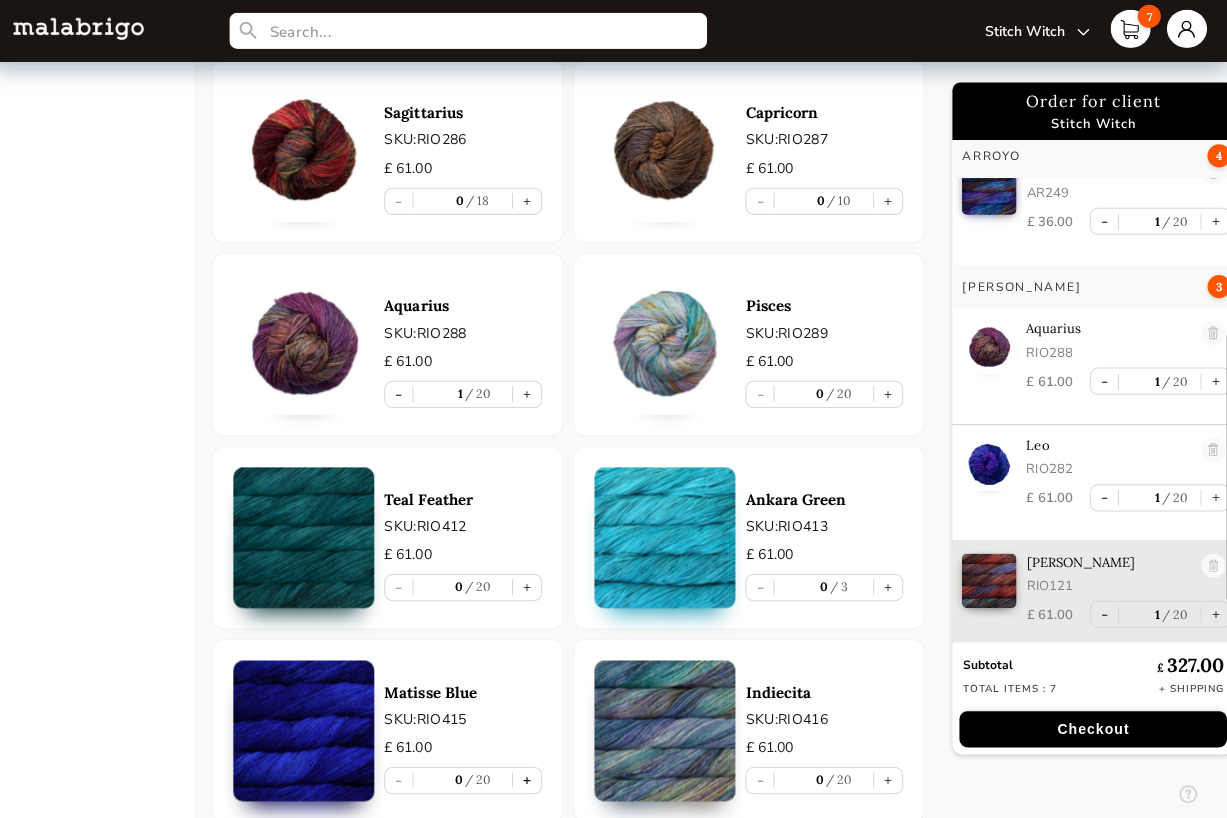 click on "+" at bounding box center (531, 776) 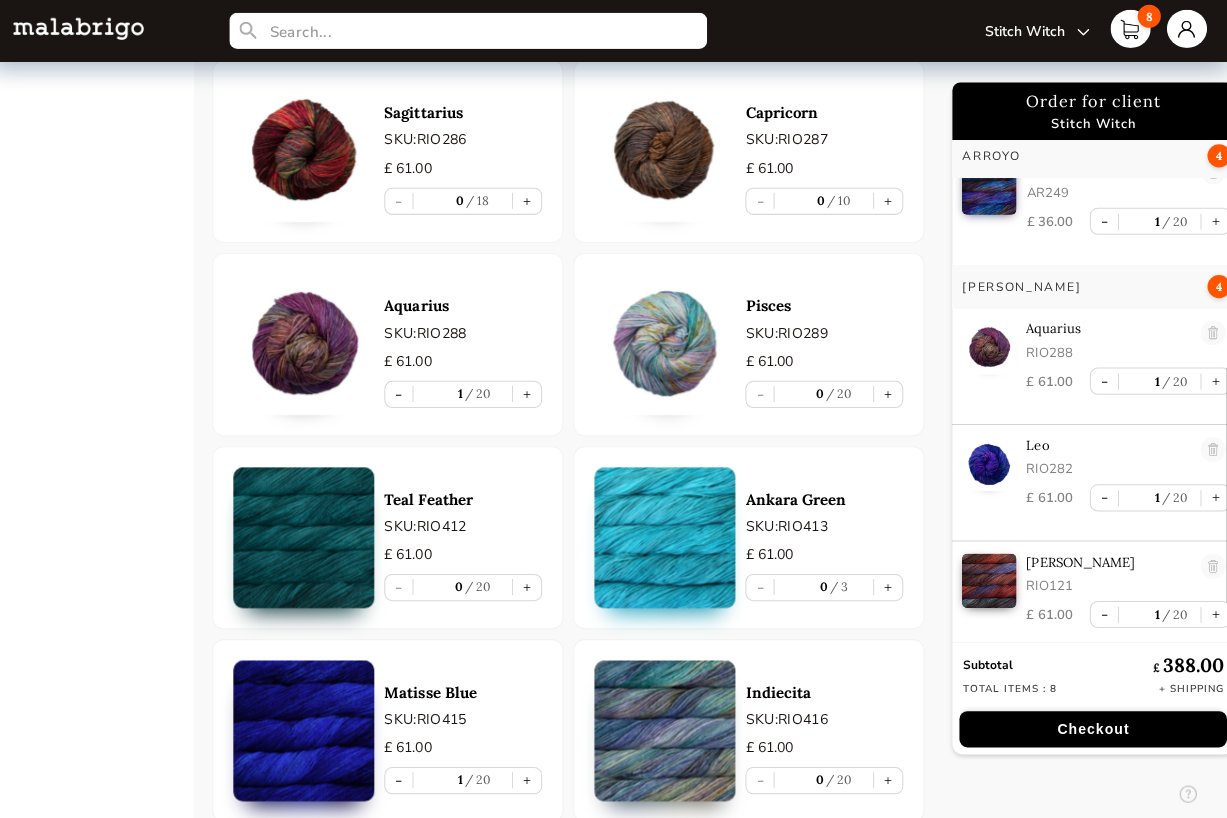 scroll, scrollTop: 5861, scrollLeft: 0, axis: vertical 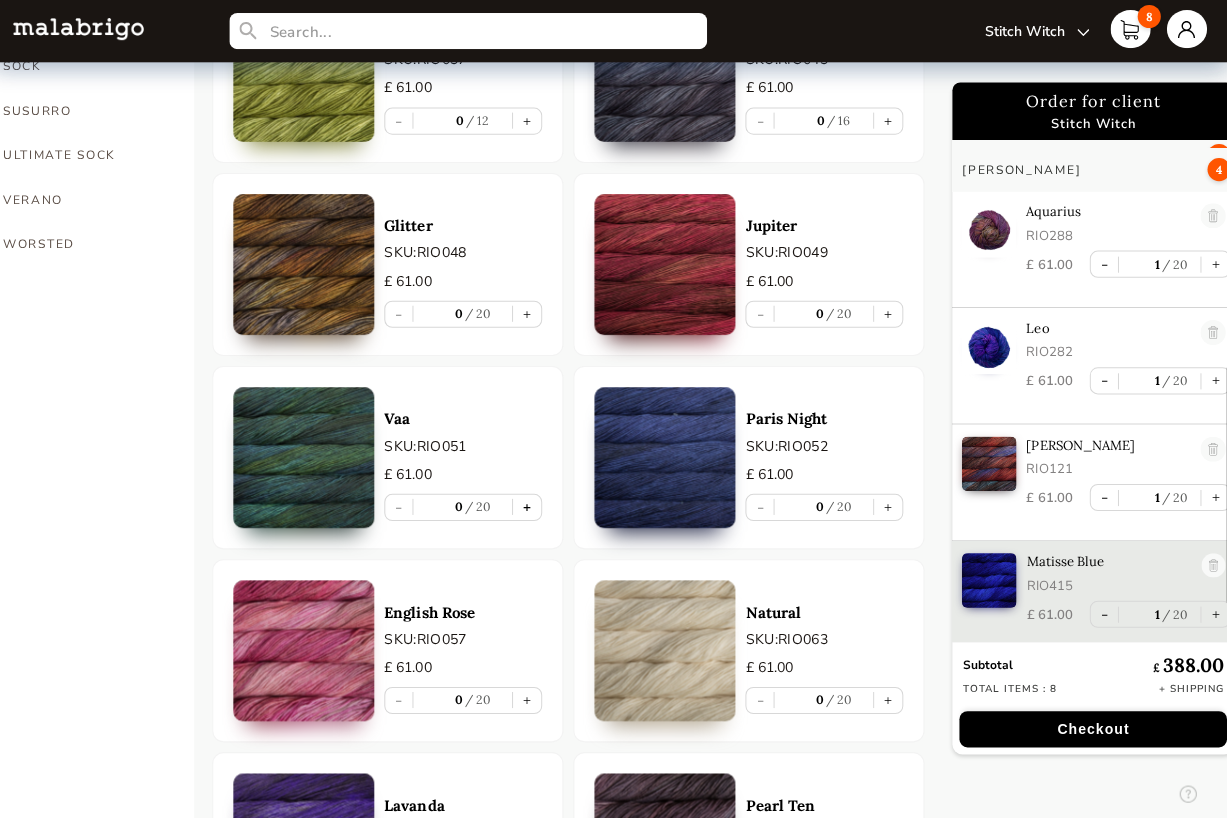 click on "+" at bounding box center (531, 504) 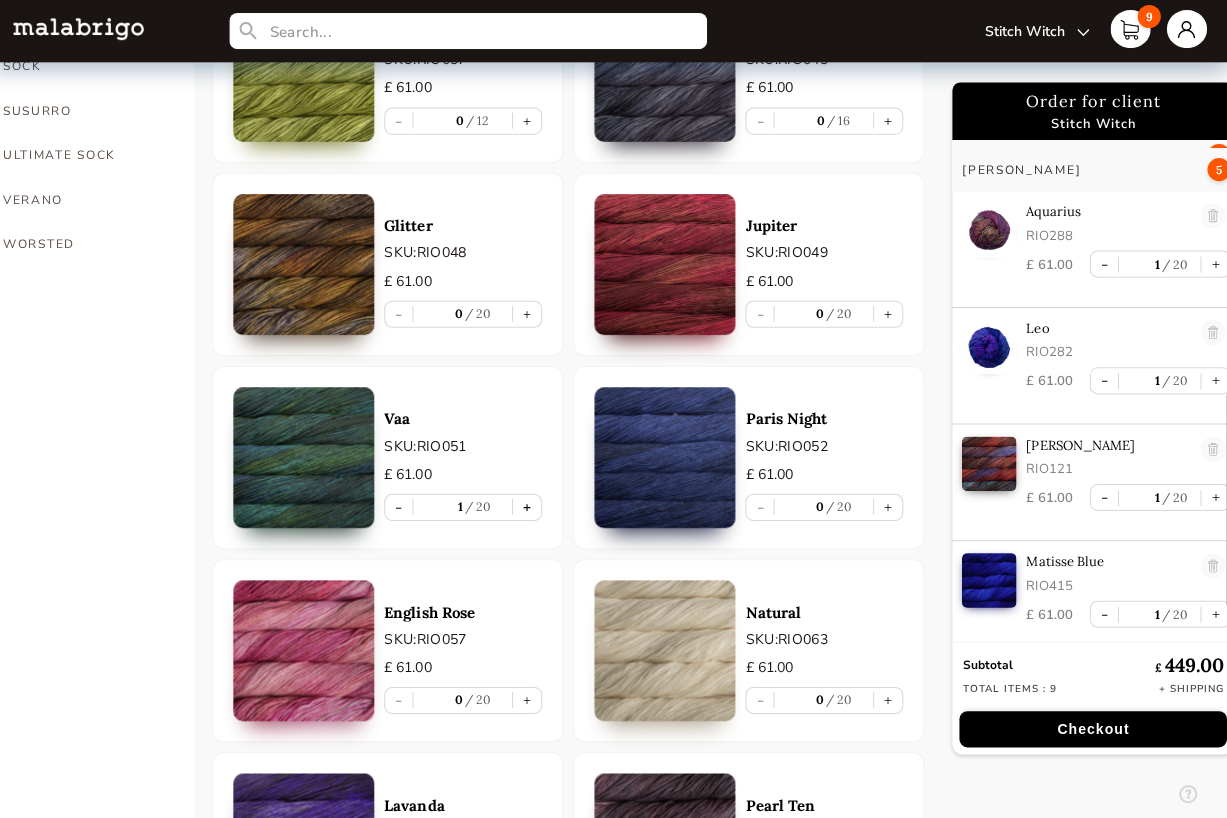 scroll, scrollTop: 1336, scrollLeft: 0, axis: vertical 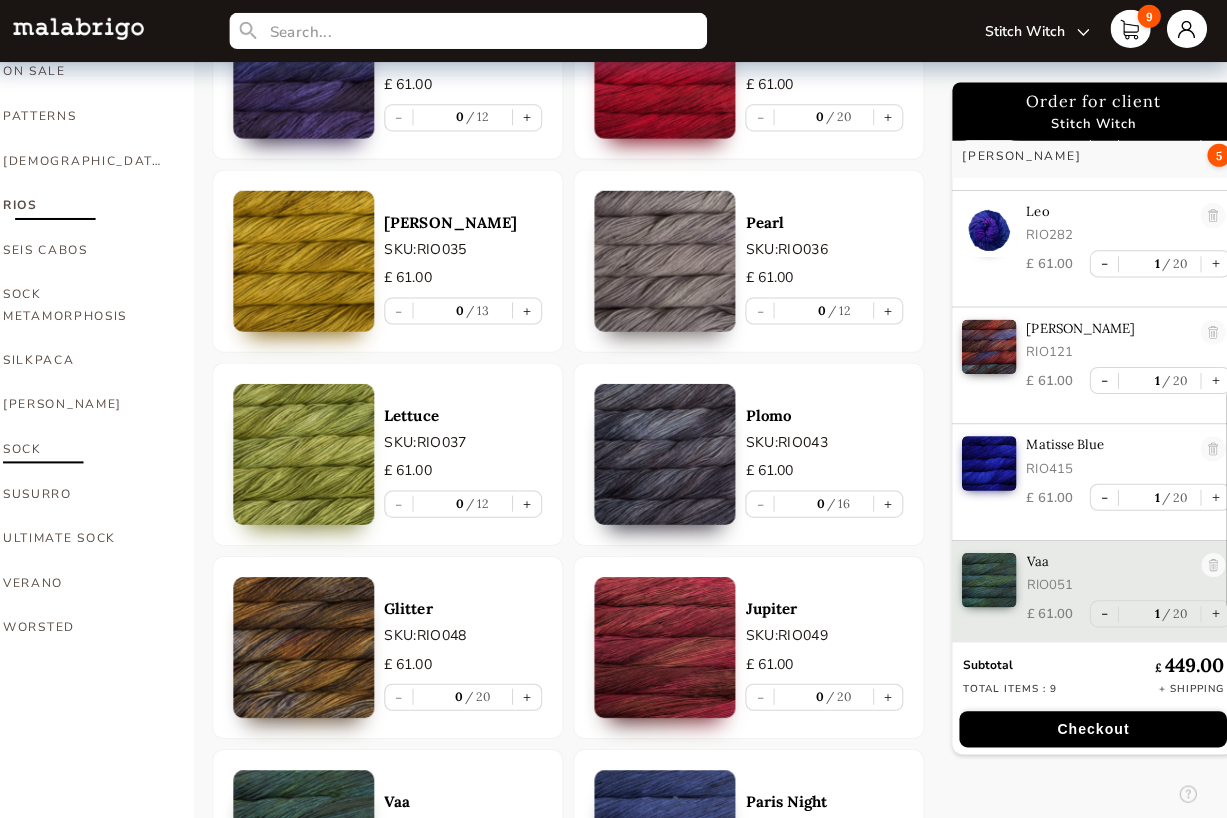 click on "SOCK" at bounding box center [90, 447] 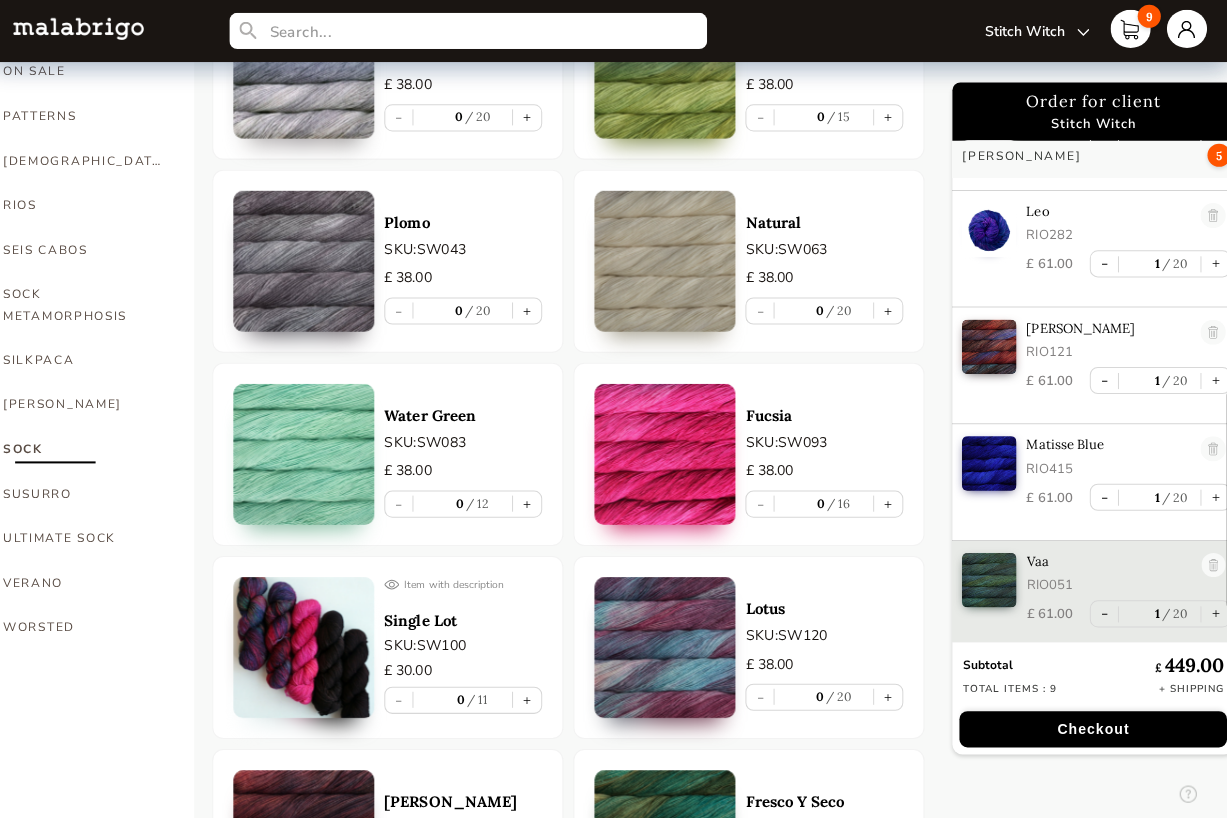 scroll, scrollTop: 412, scrollLeft: 0, axis: vertical 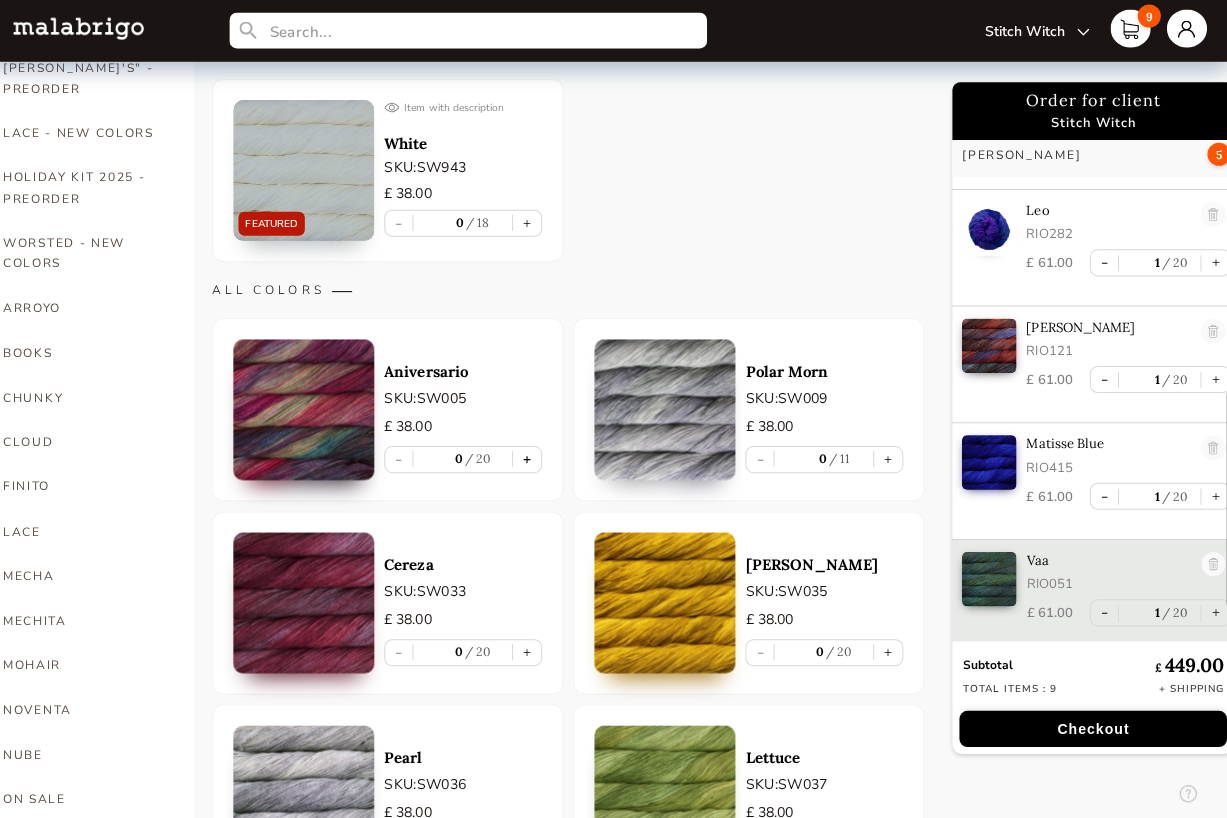 click on "+" at bounding box center (531, 457) 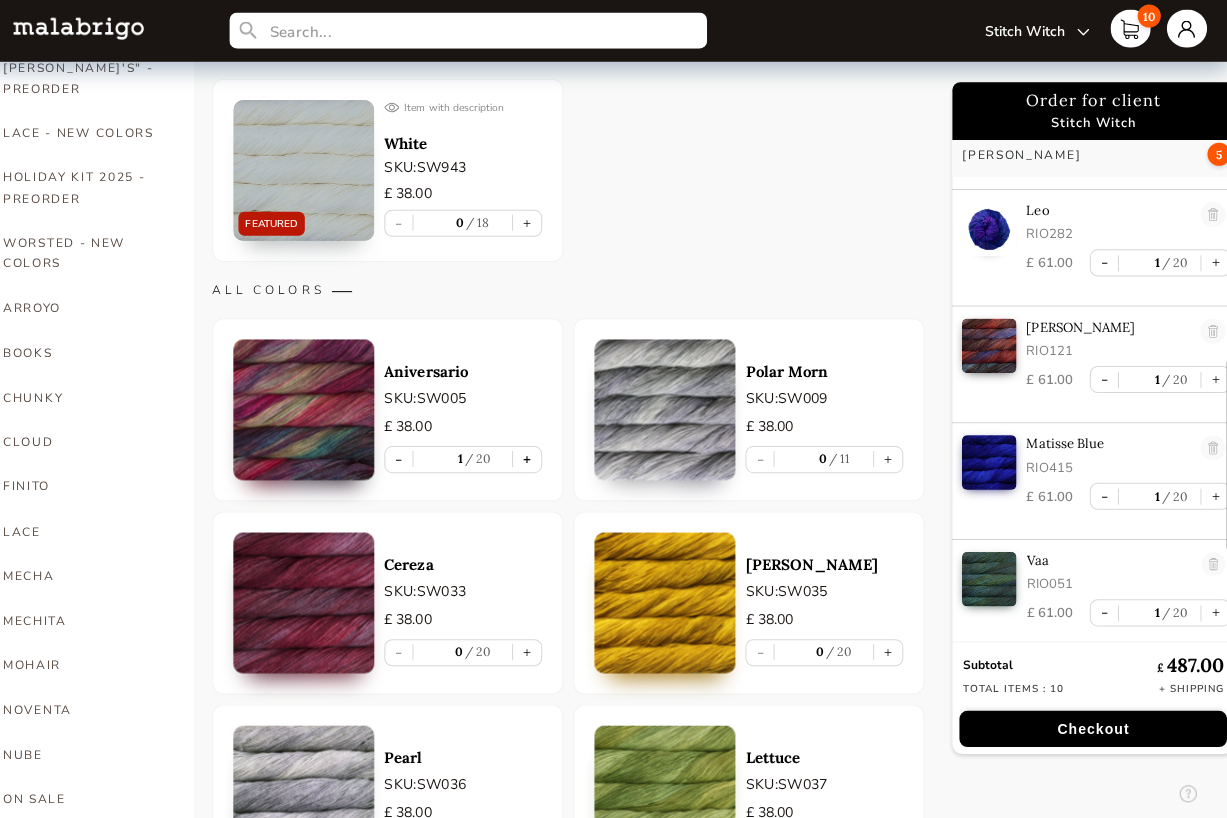 scroll, scrollTop: 231, scrollLeft: 0, axis: vertical 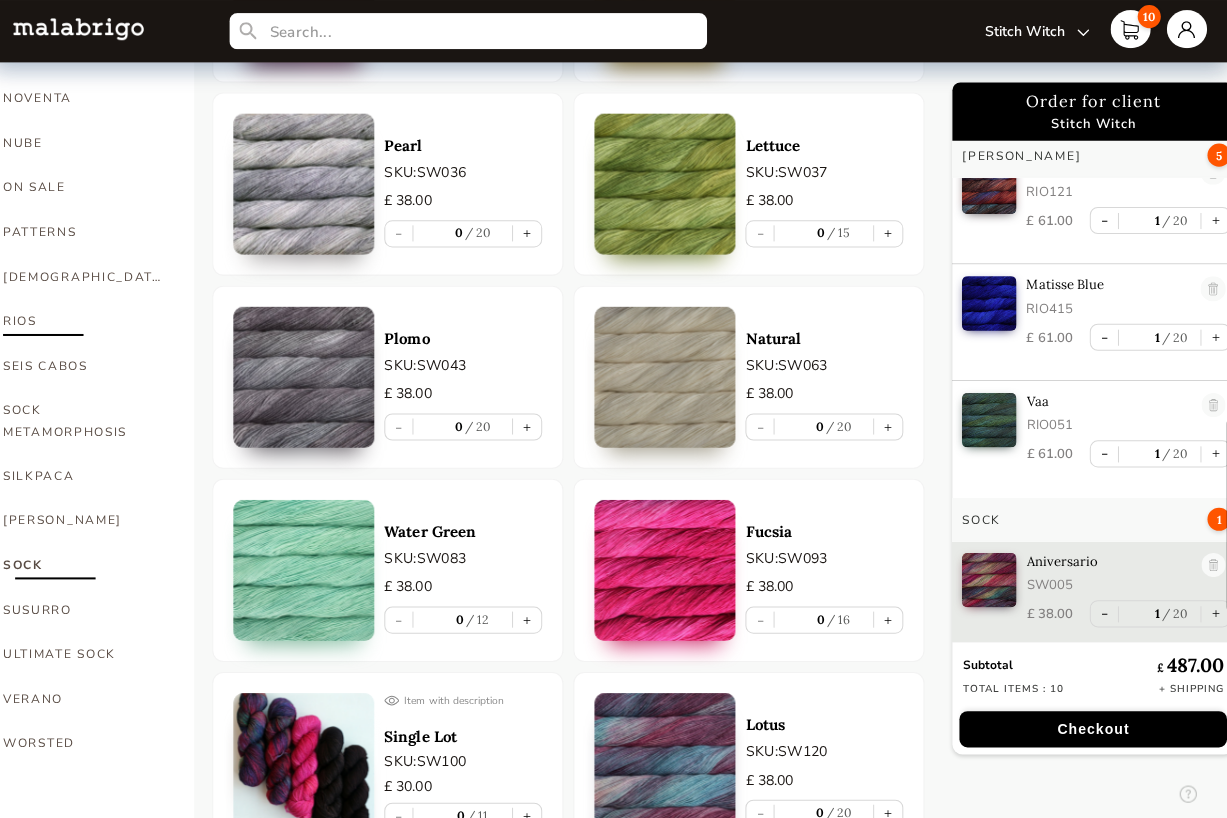 click on "RIOS" at bounding box center (90, 319) 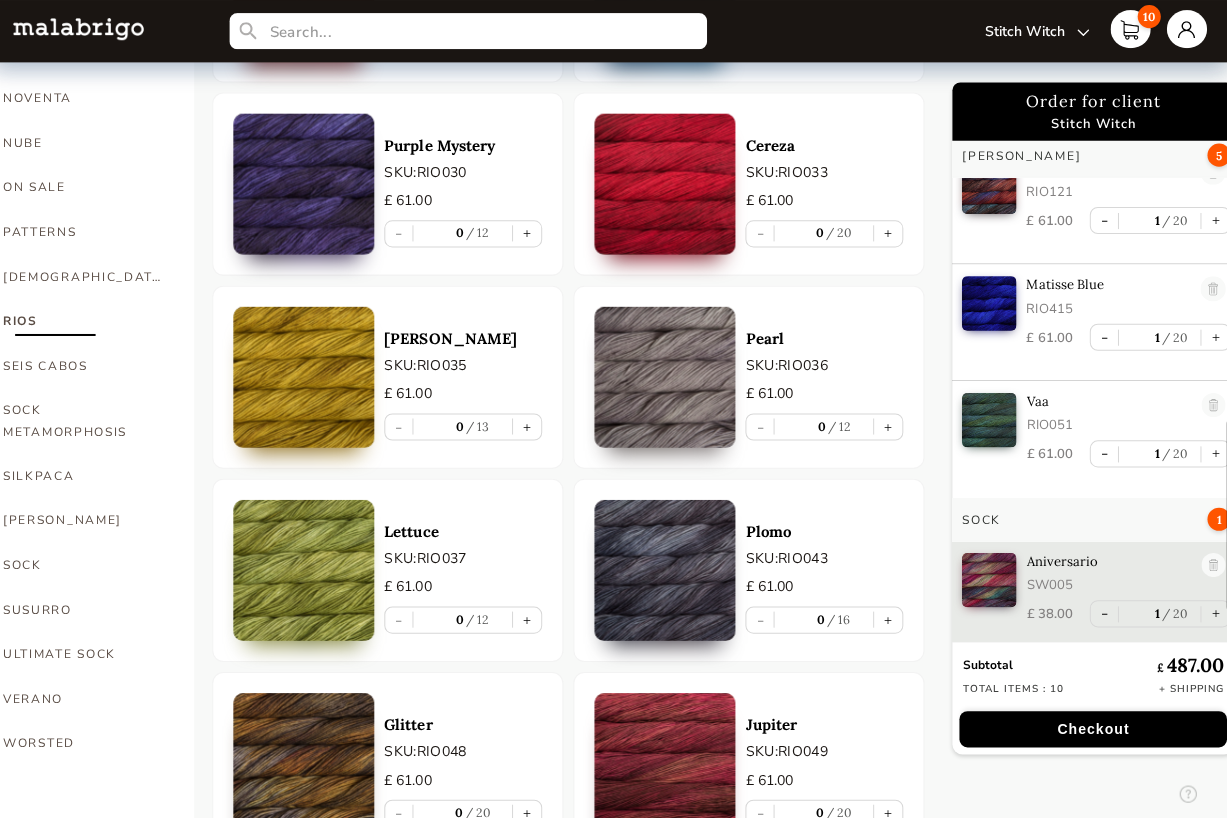scroll, scrollTop: 713, scrollLeft: 0, axis: vertical 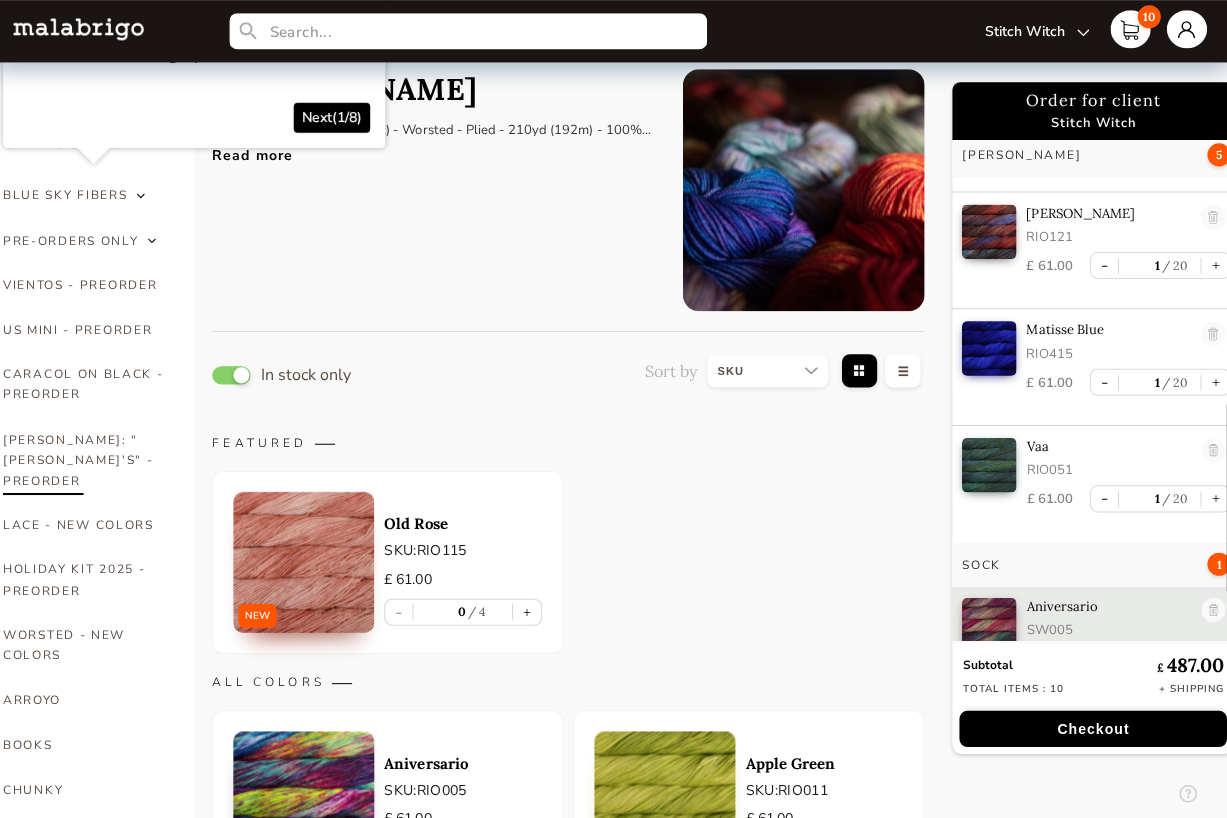 click on "[PERSON_NAME]: "[PERSON_NAME]'S" - PREORDER" at bounding box center (90, 457) 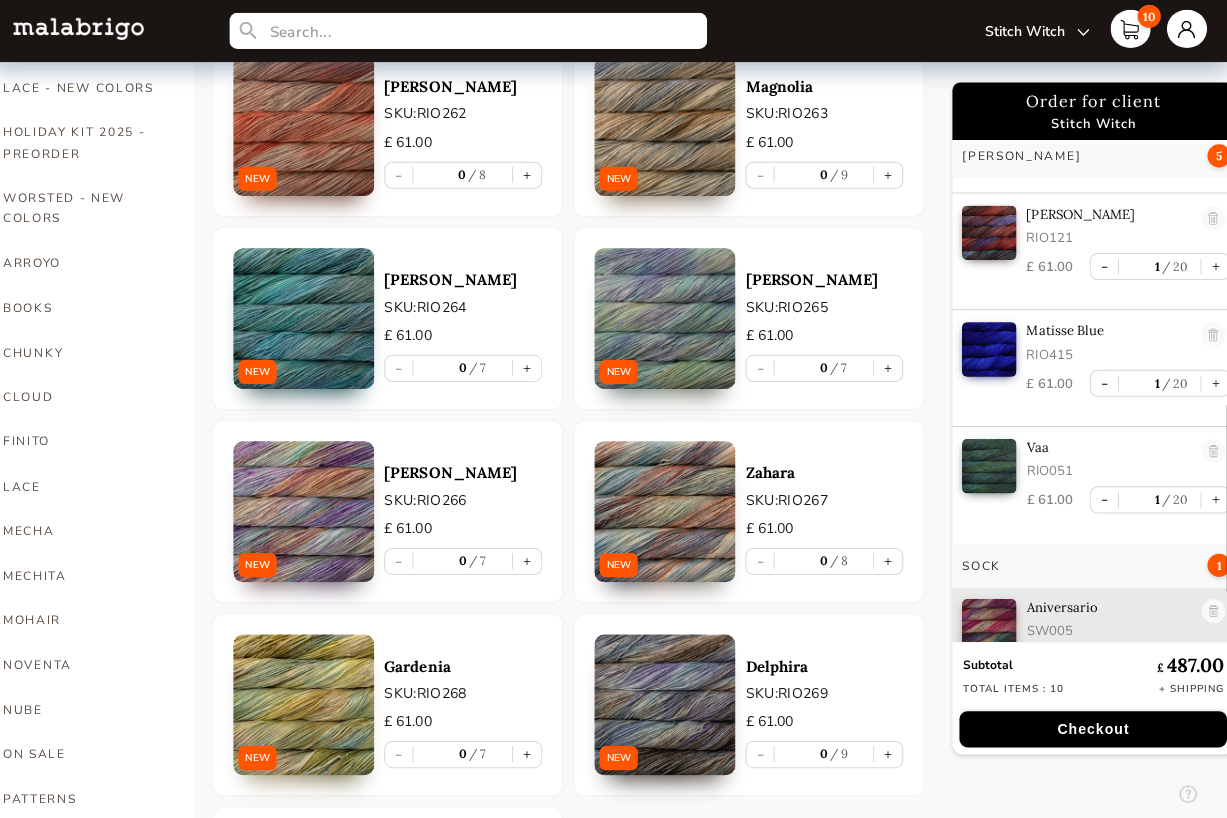 scroll, scrollTop: 453, scrollLeft: 0, axis: vertical 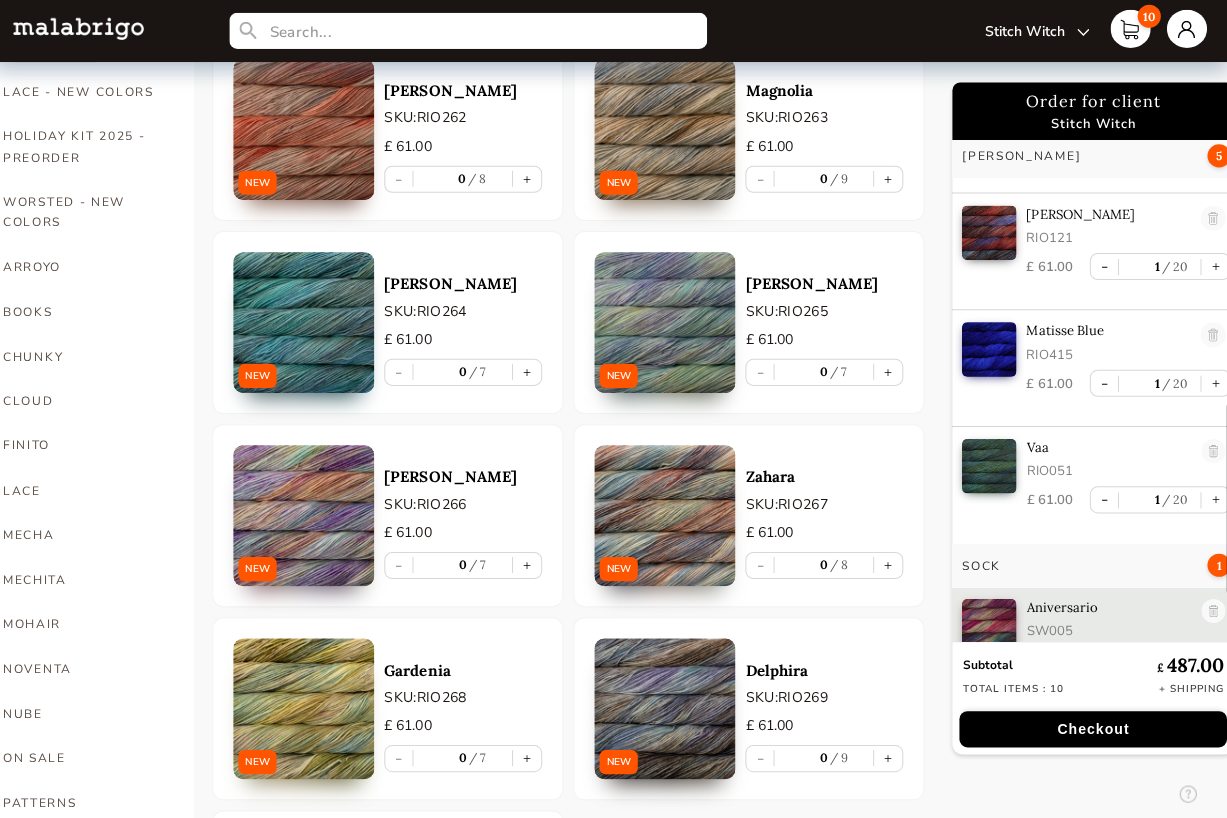 click at bounding box center (309, 129) 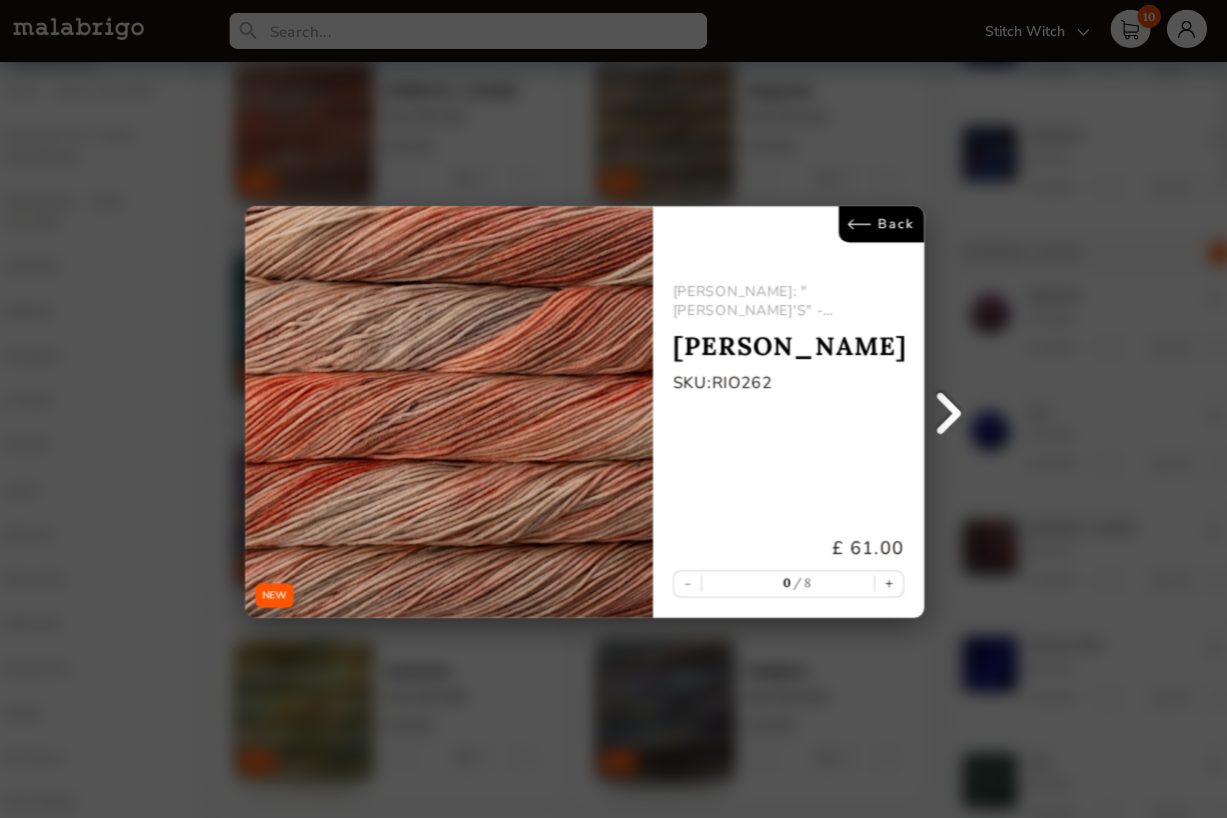 click on "Back" at bounding box center (883, 223) 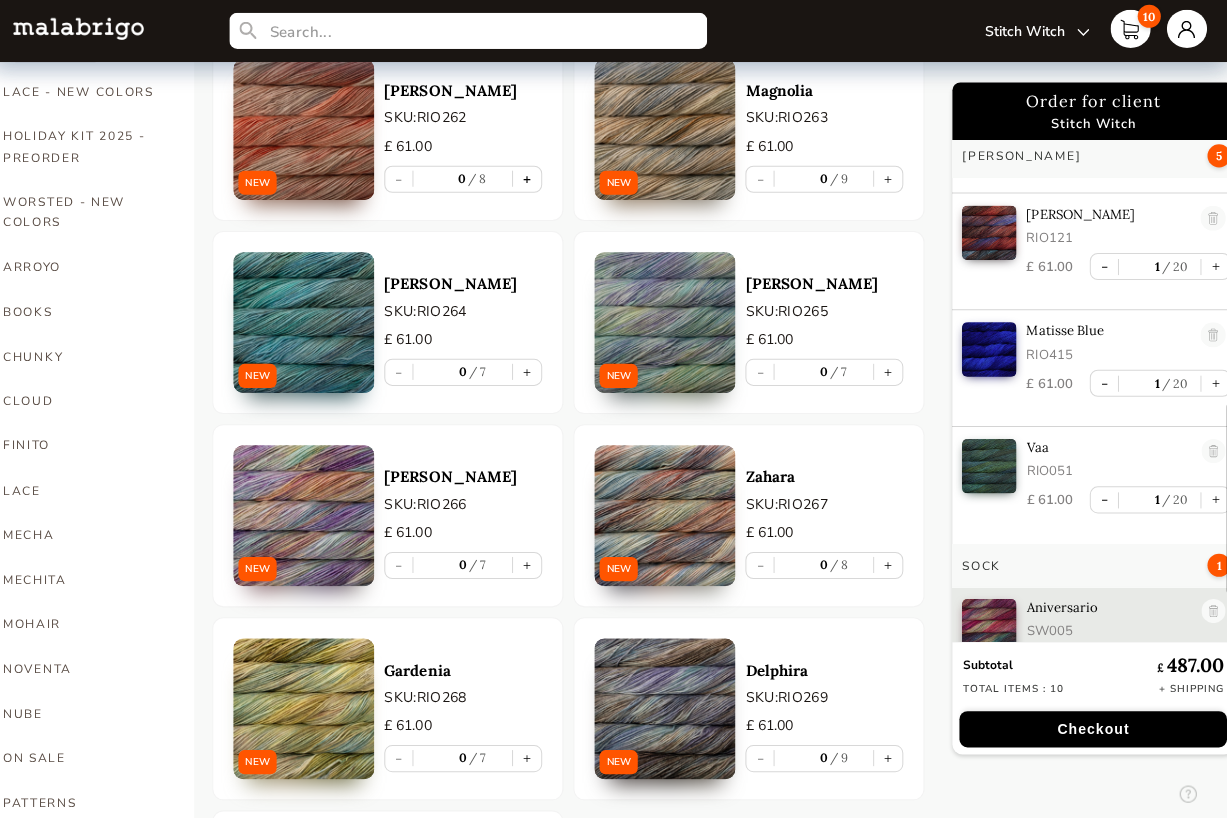 click on "+" at bounding box center [531, 178] 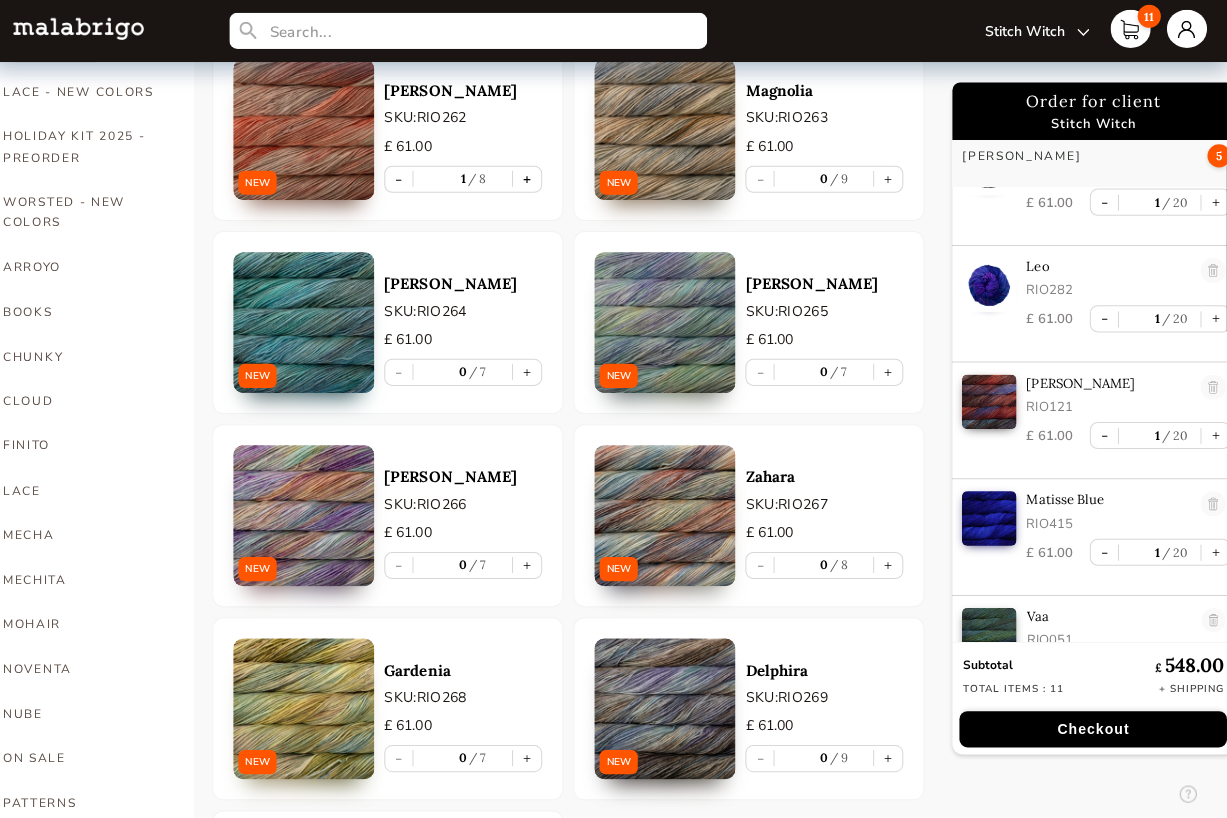 scroll, scrollTop: 0, scrollLeft: 0, axis: both 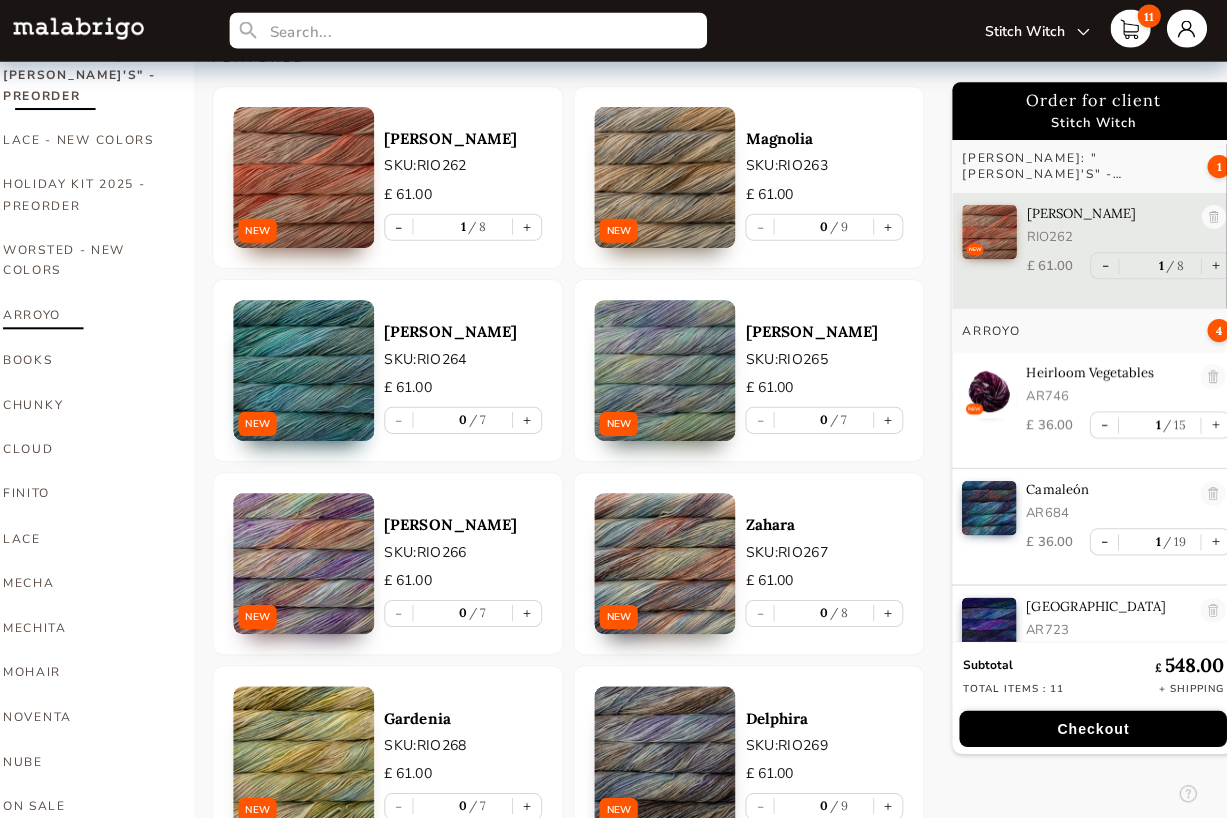 click on "ARROYO" at bounding box center [90, 314] 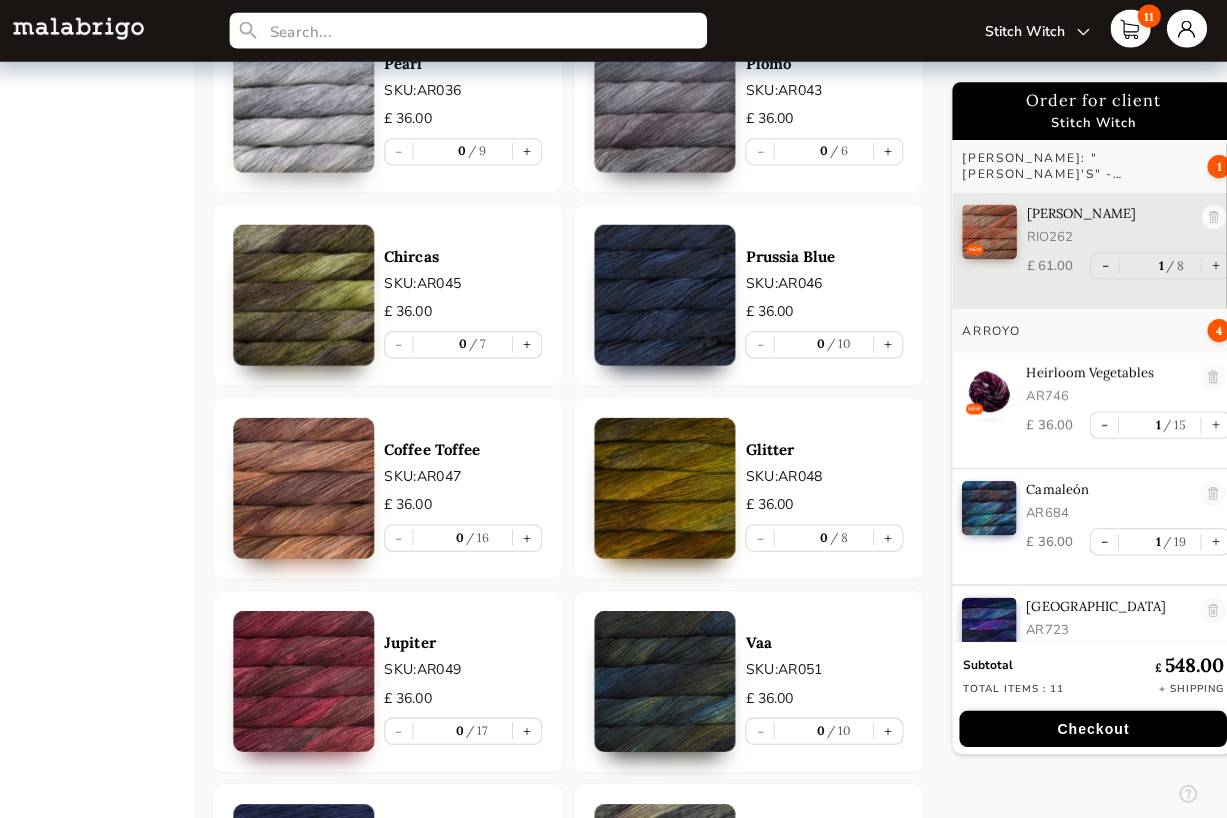 scroll, scrollTop: 2757, scrollLeft: 0, axis: vertical 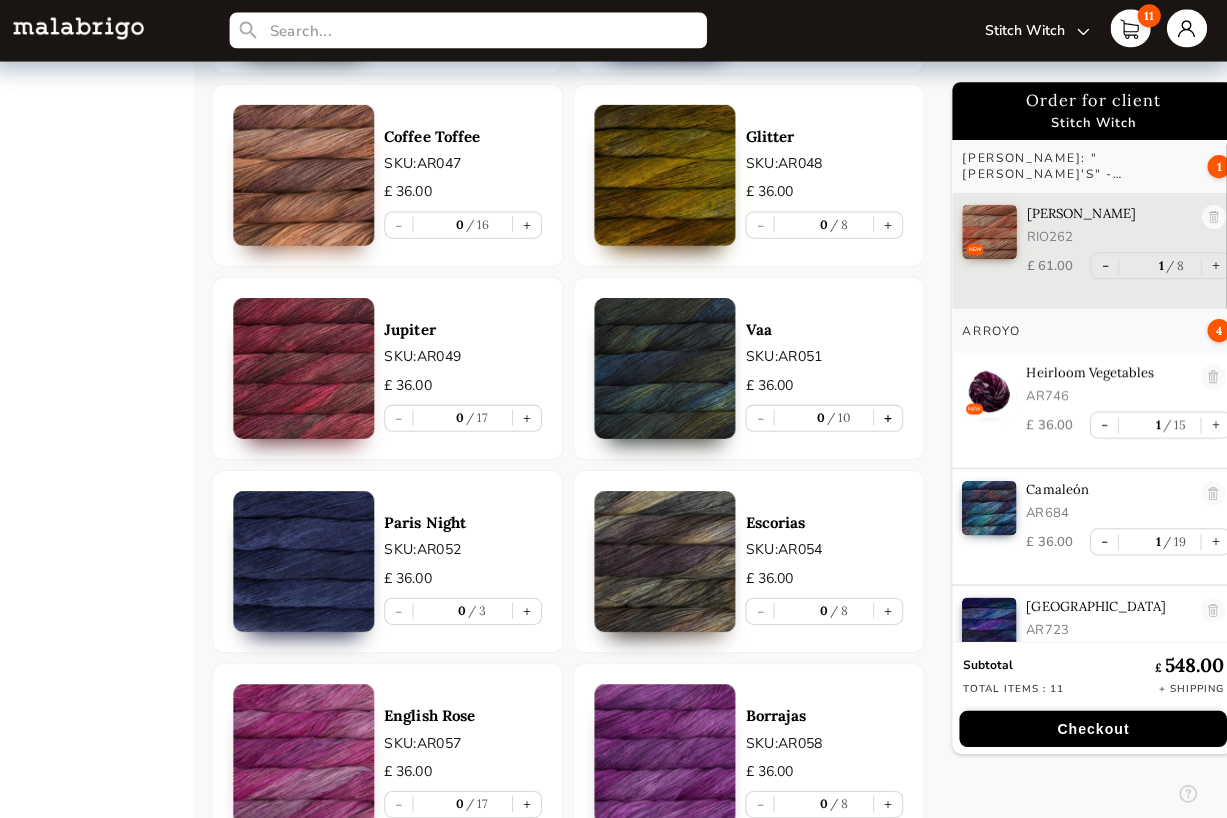 click on "+" at bounding box center (890, 416) 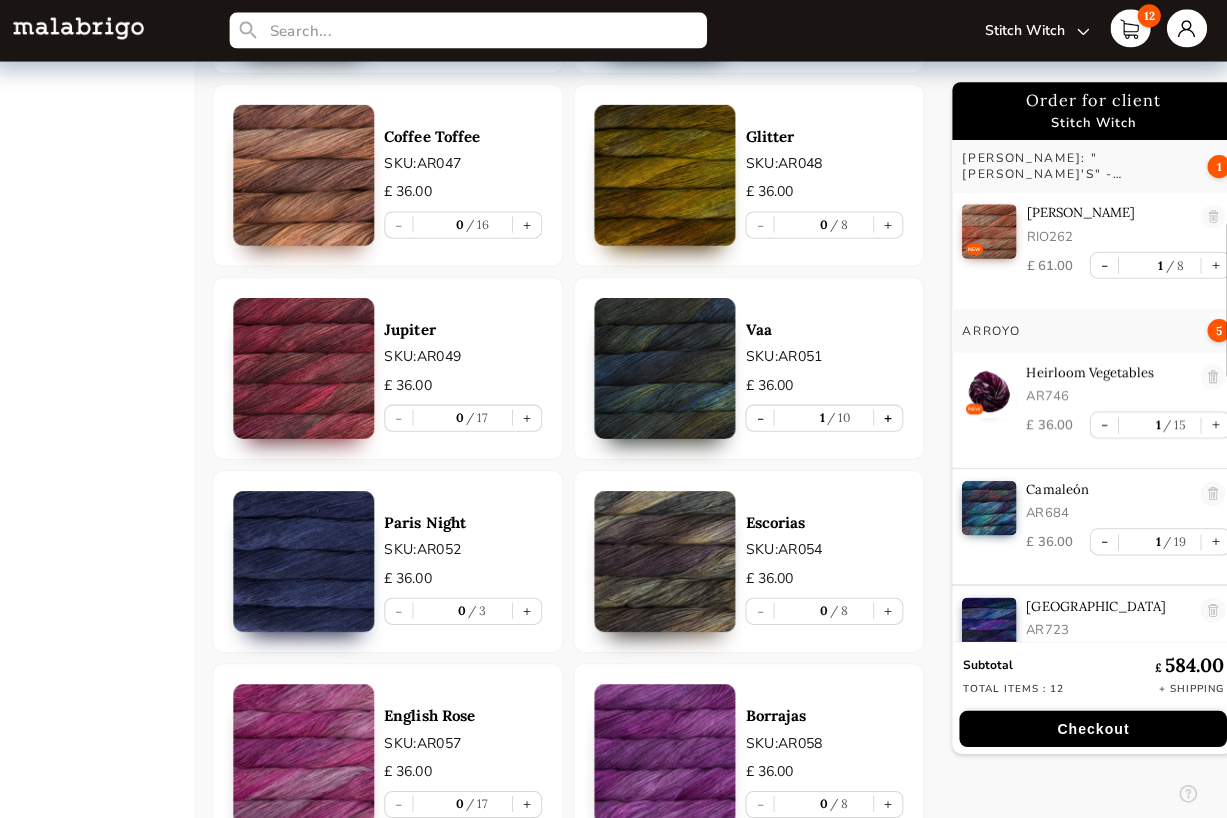 scroll, scrollTop: 2577, scrollLeft: 0, axis: vertical 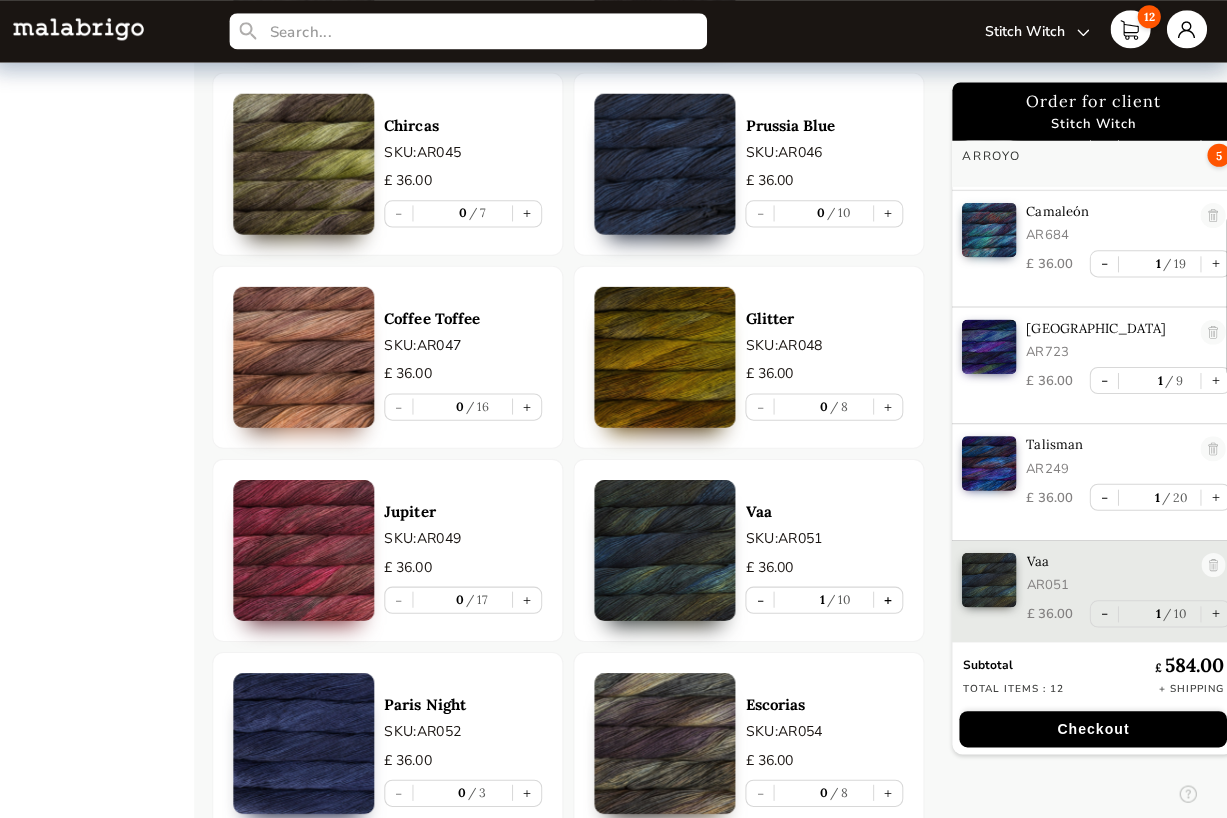 click on "+" at bounding box center [890, 596] 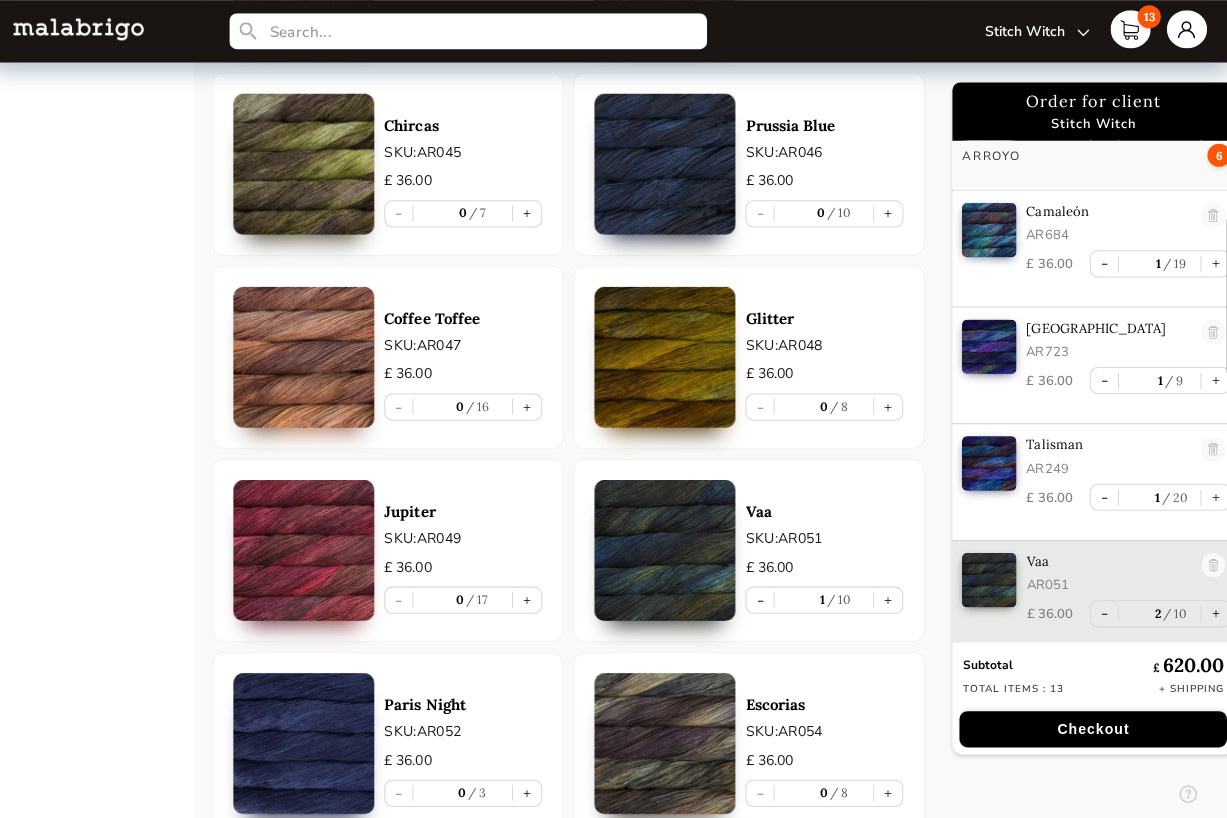 type on "2" 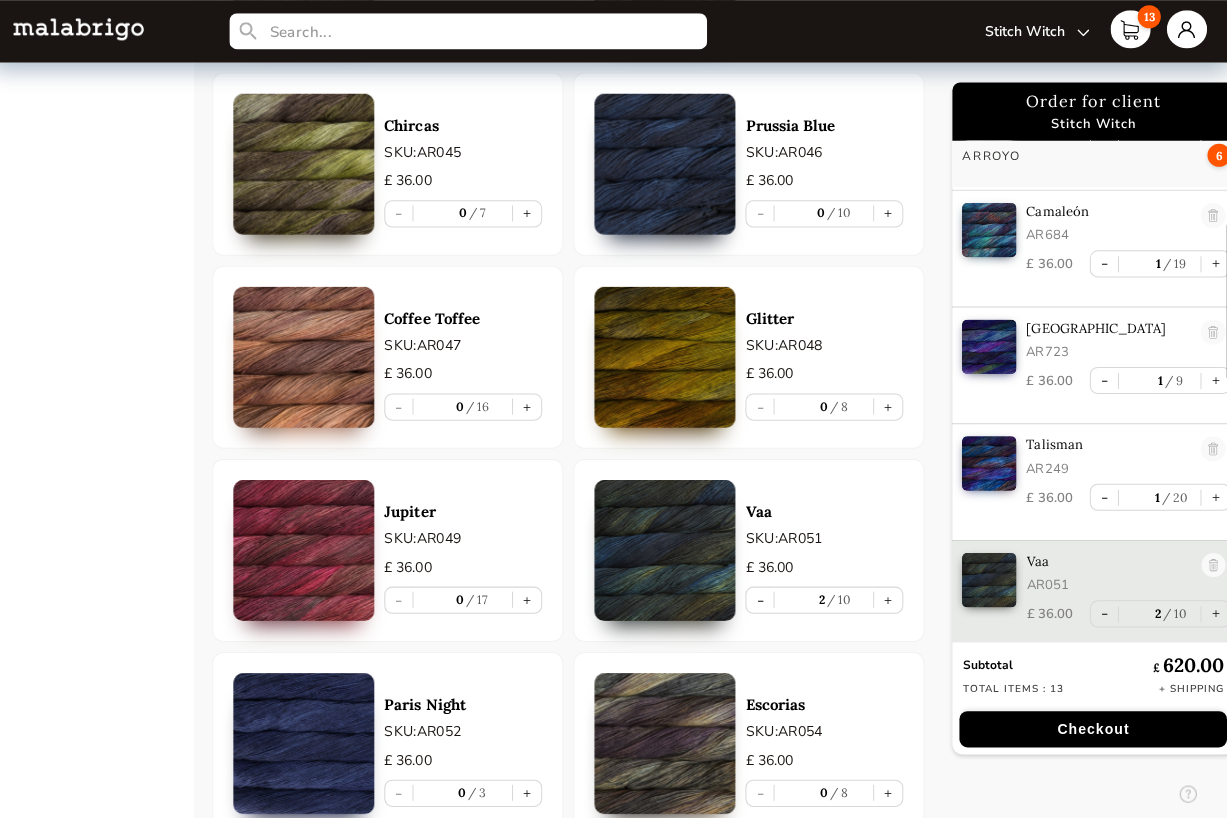 scroll, scrollTop: 2396, scrollLeft: 0, axis: vertical 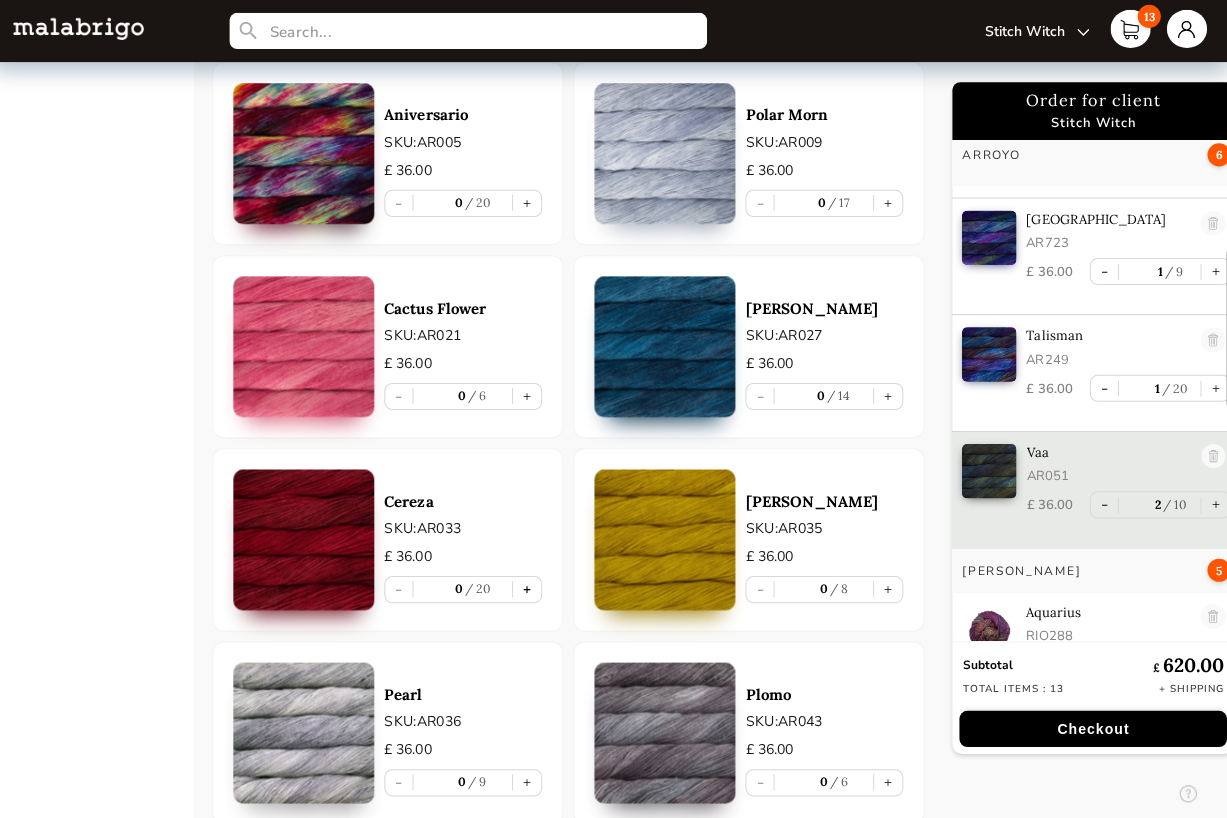 click on "+" at bounding box center (531, 586) 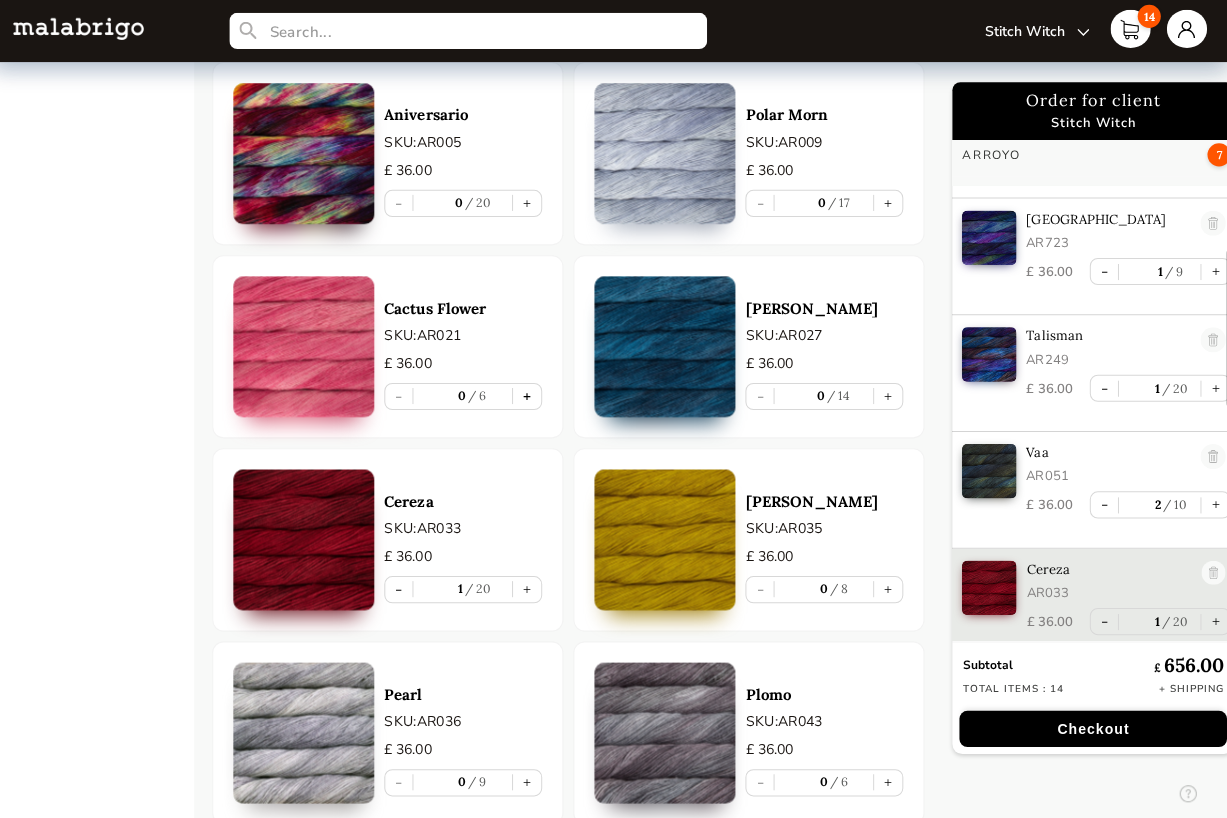 type on "1" 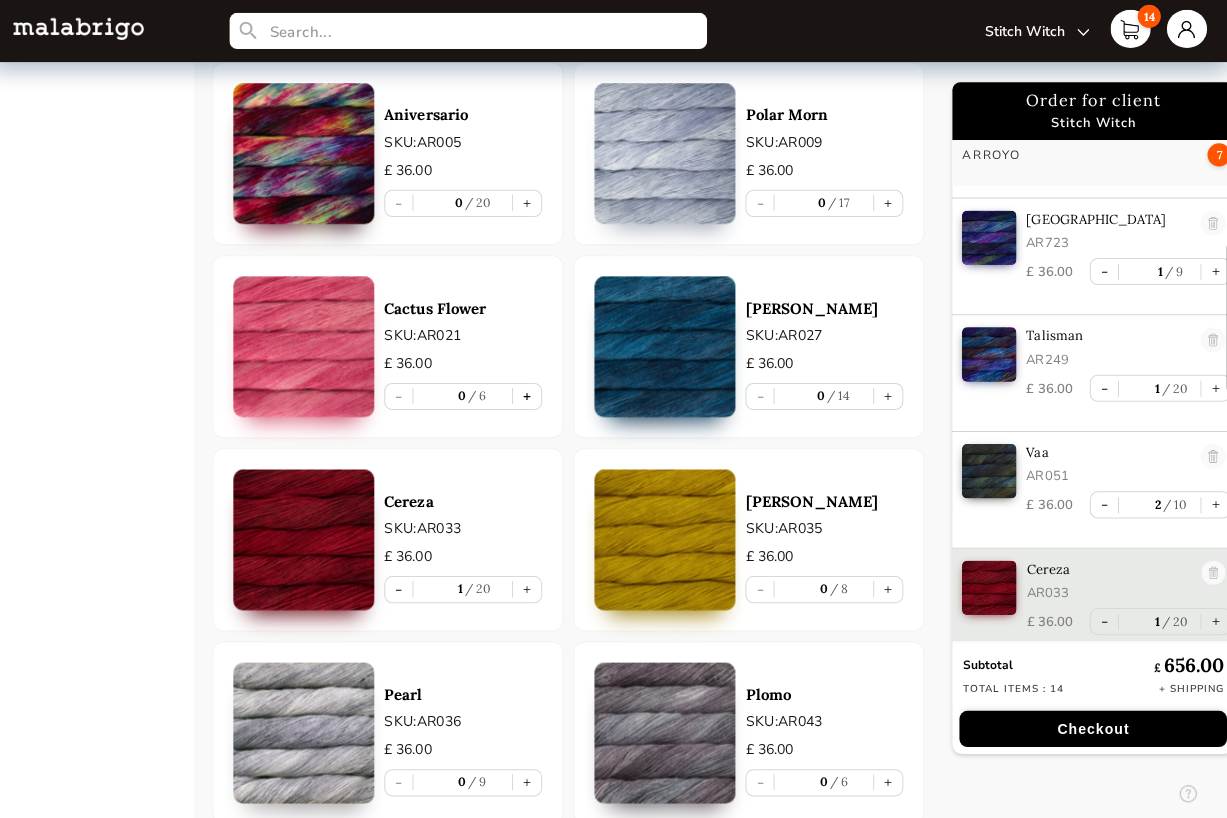 scroll, scrollTop: 1639, scrollLeft: 0, axis: vertical 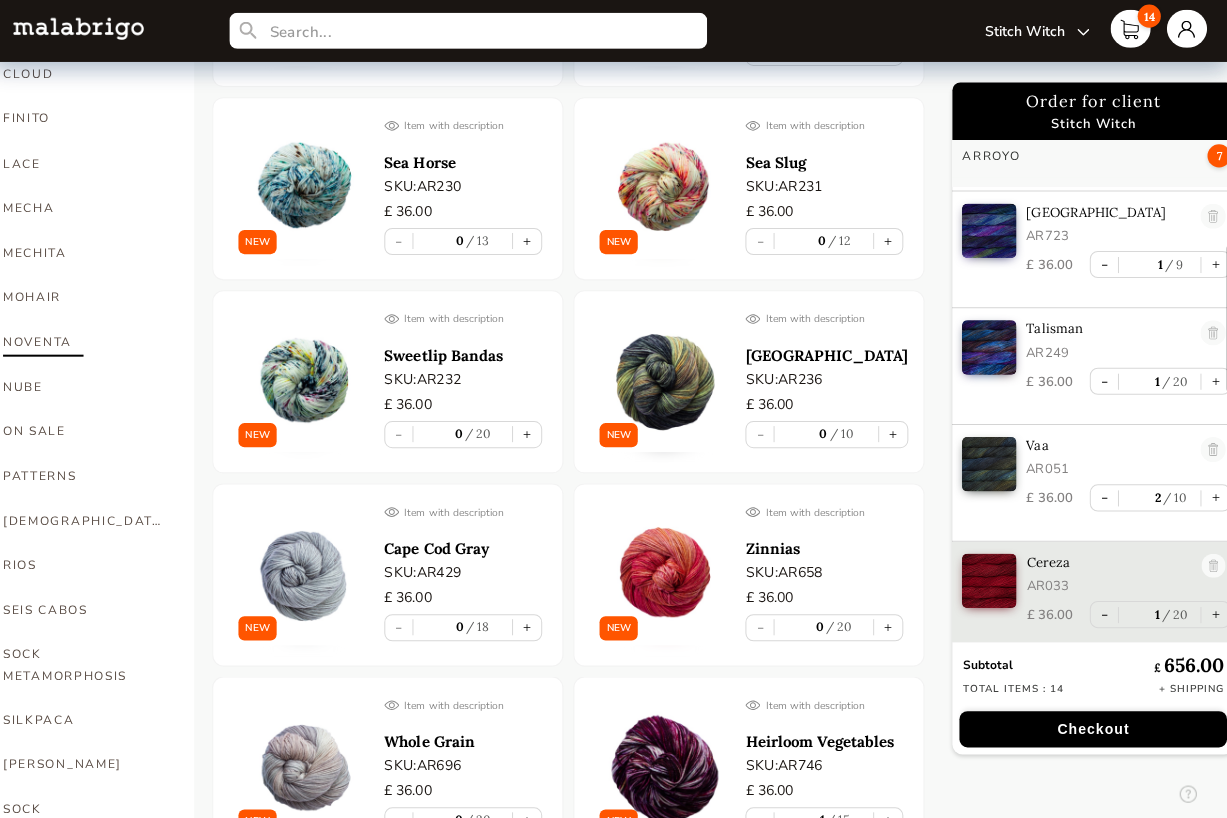 click on "NOVENTA" at bounding box center [90, 340] 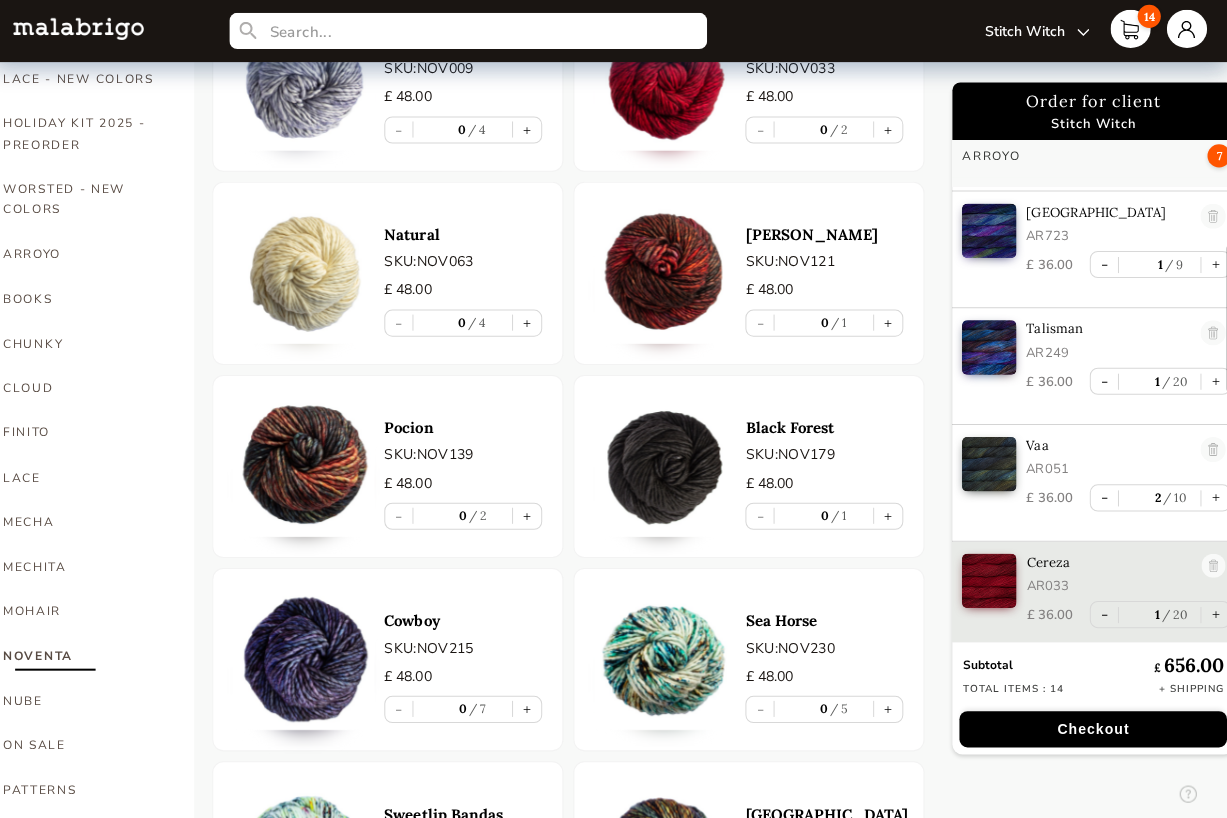 scroll, scrollTop: 294, scrollLeft: 0, axis: vertical 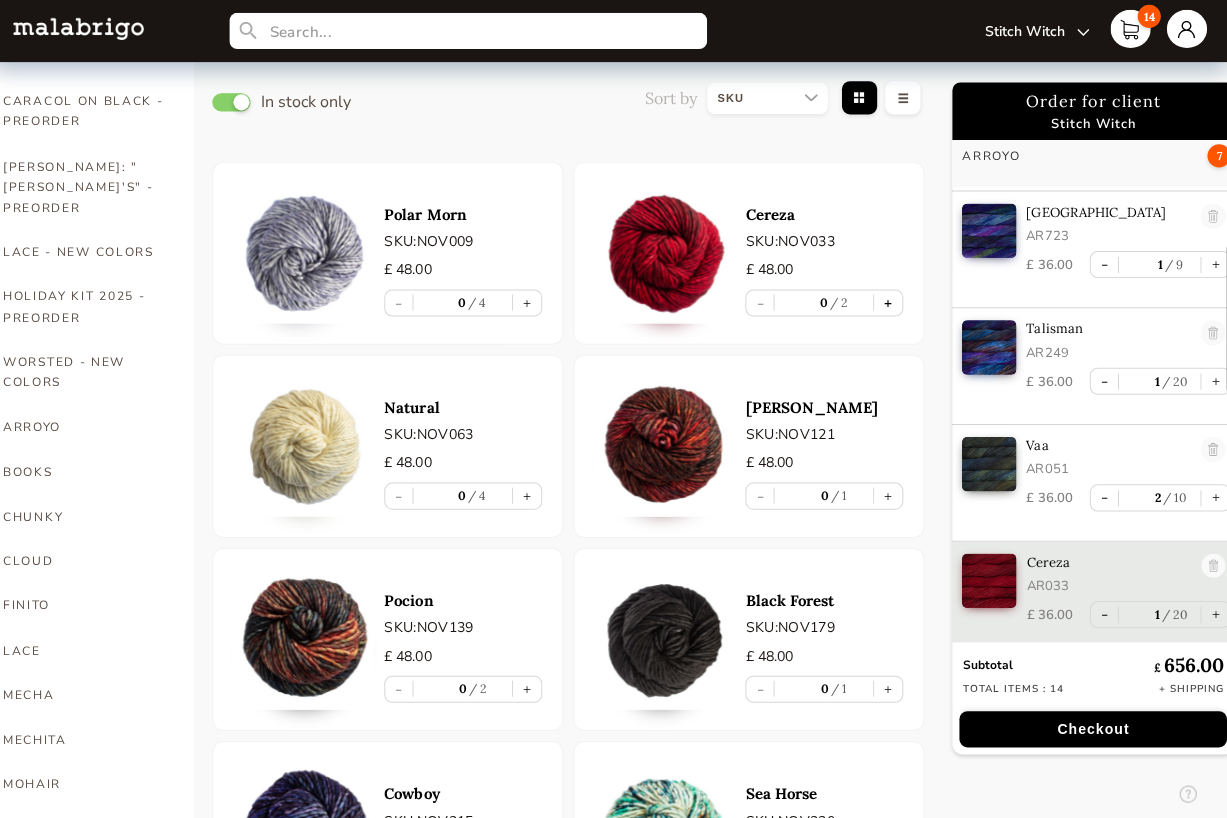 click on "+" at bounding box center [890, 301] 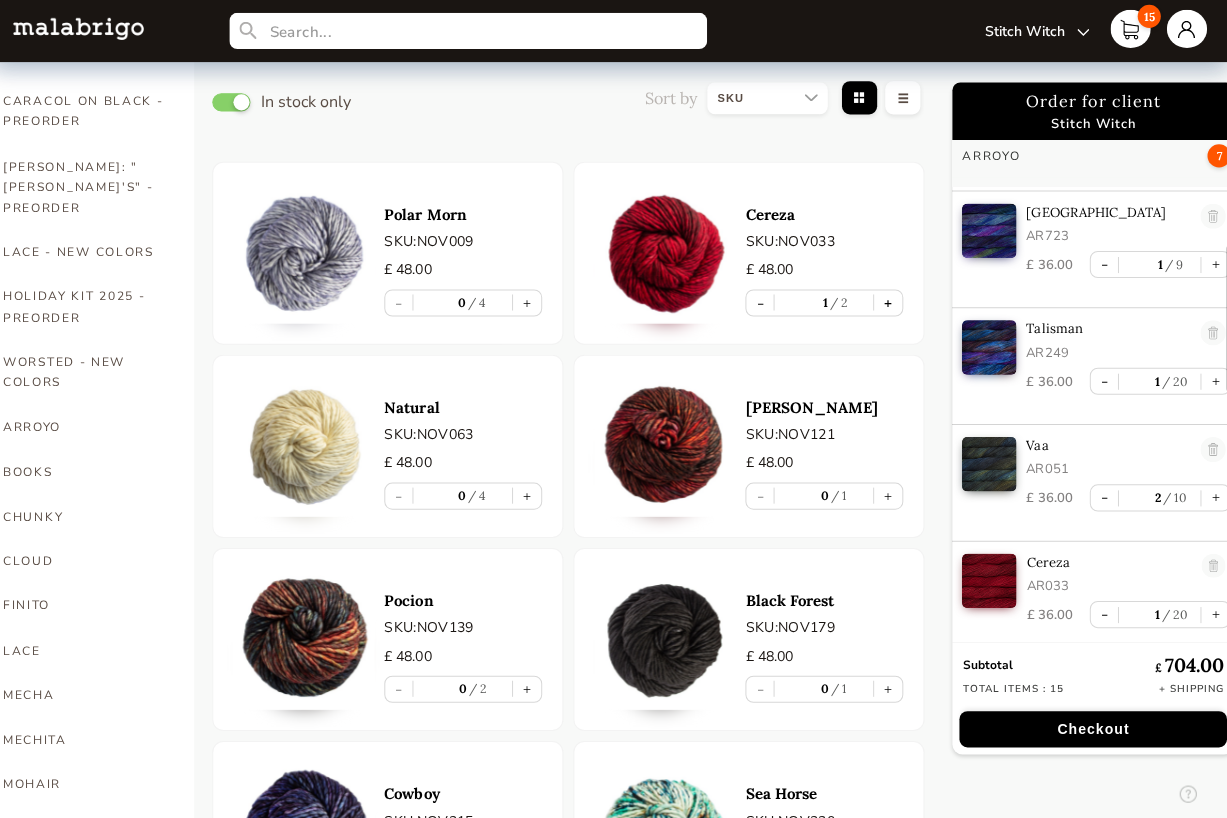 type on "1" 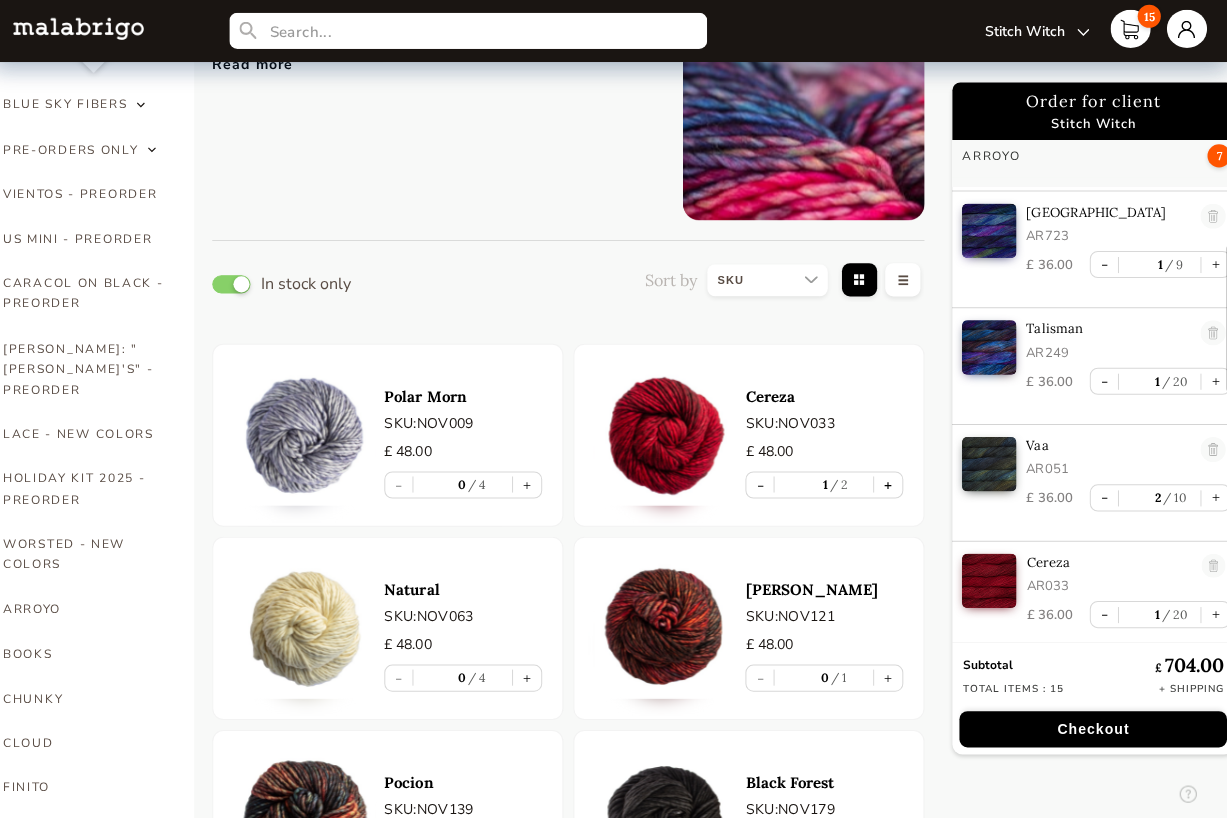 scroll, scrollTop: 545, scrollLeft: 0, axis: vertical 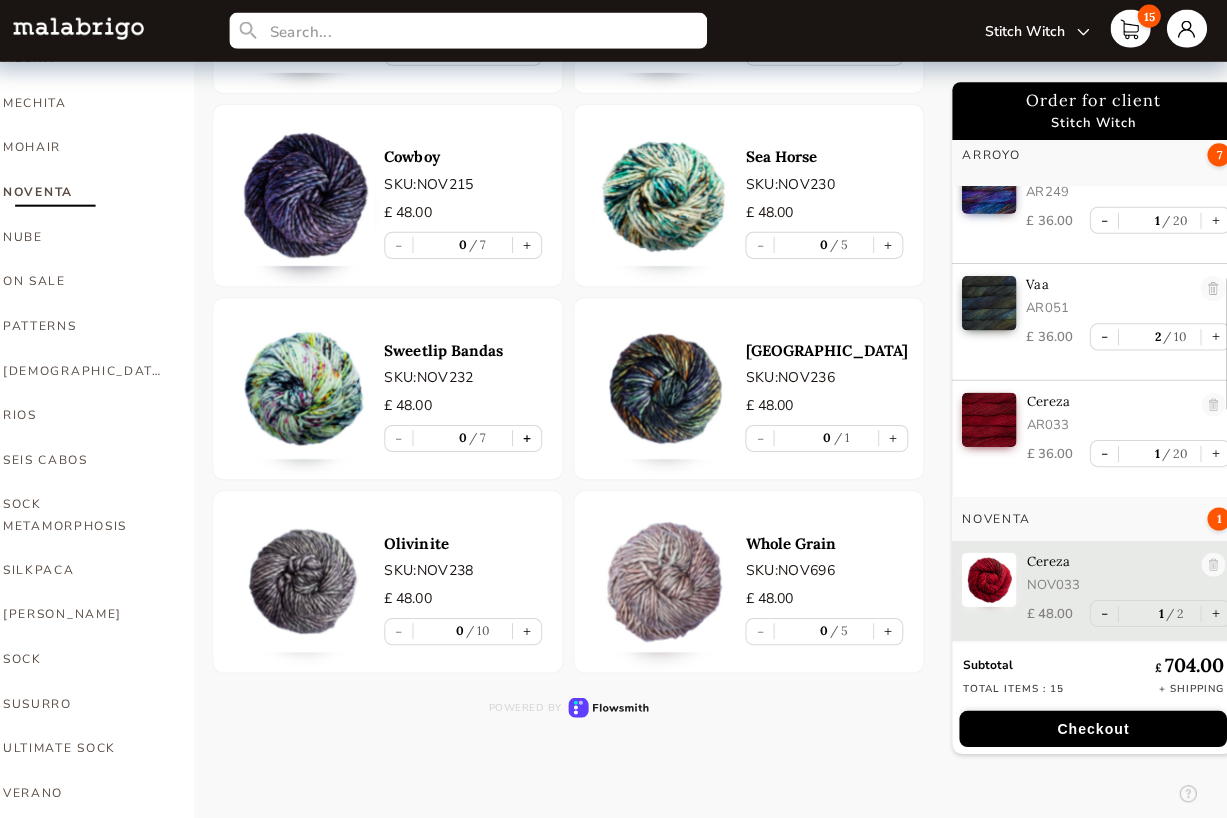 click on "+" at bounding box center [531, 436] 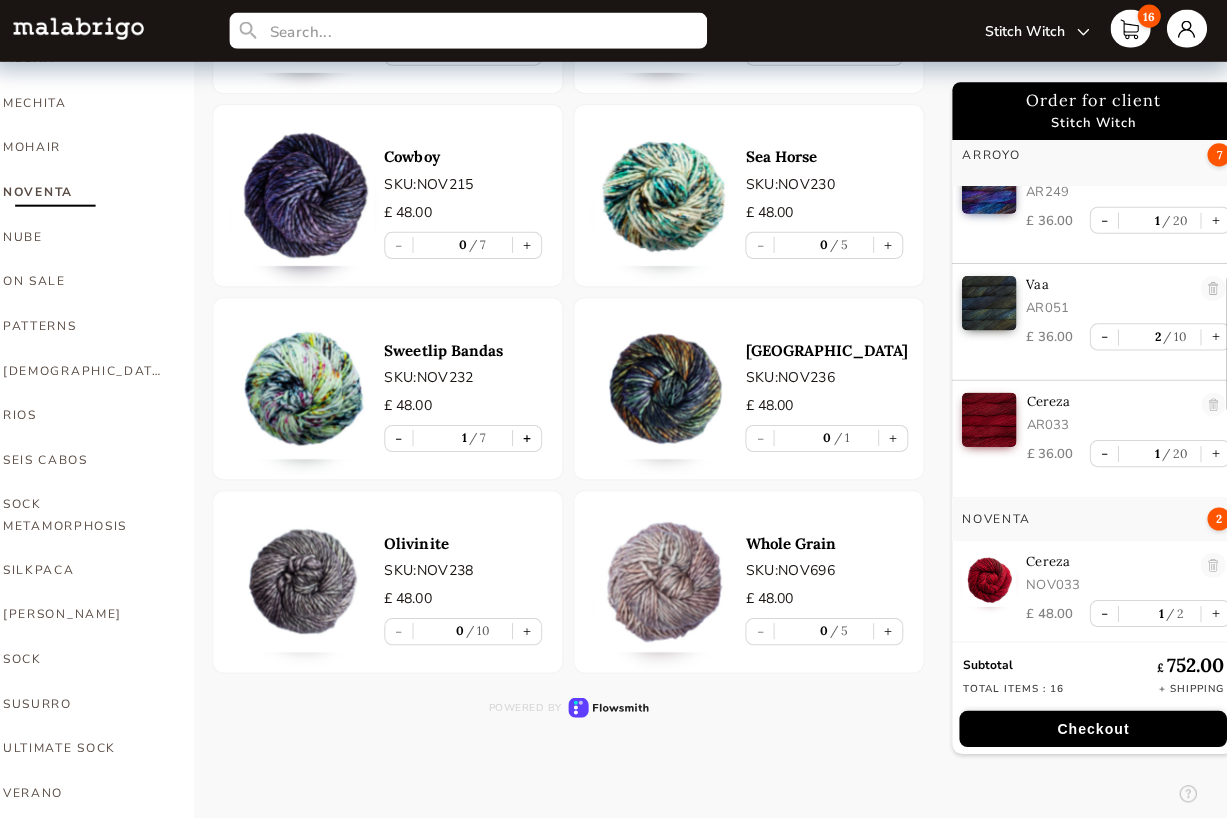 type on "1" 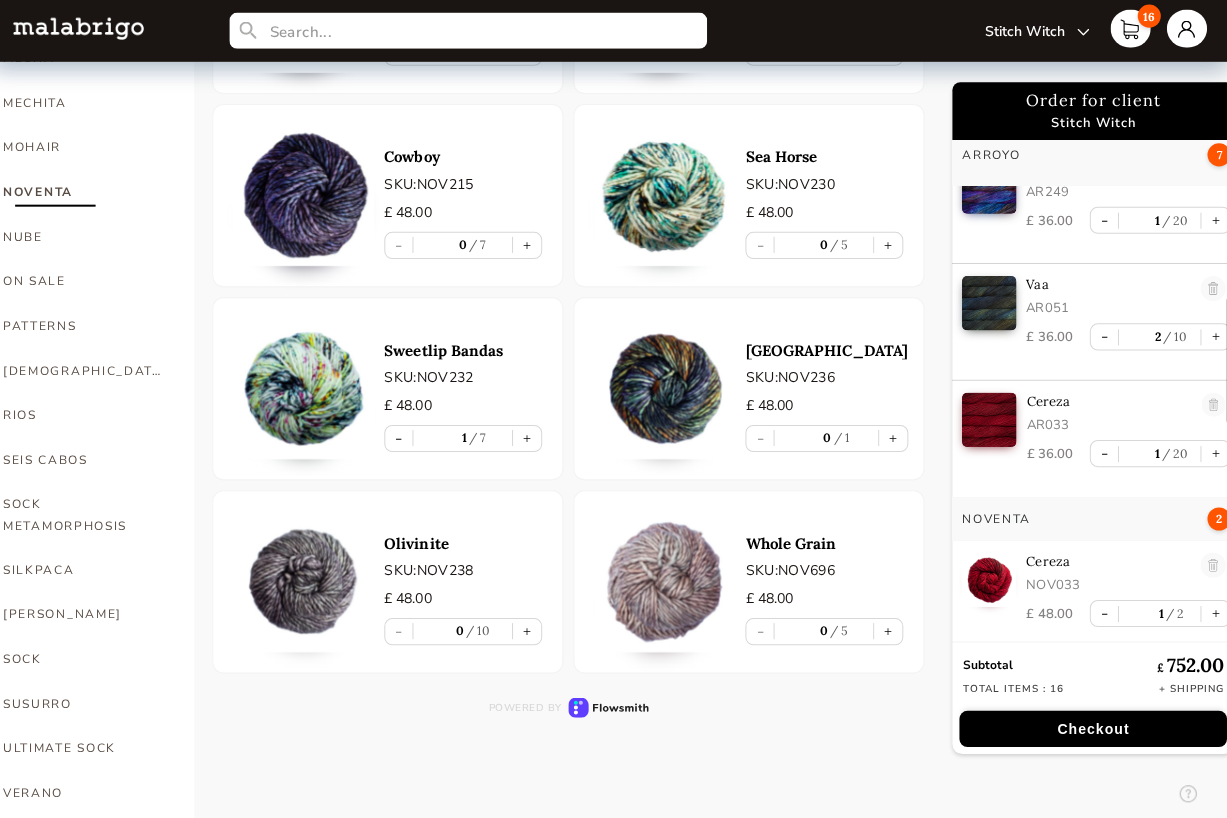 scroll, scrollTop: 746, scrollLeft: 0, axis: vertical 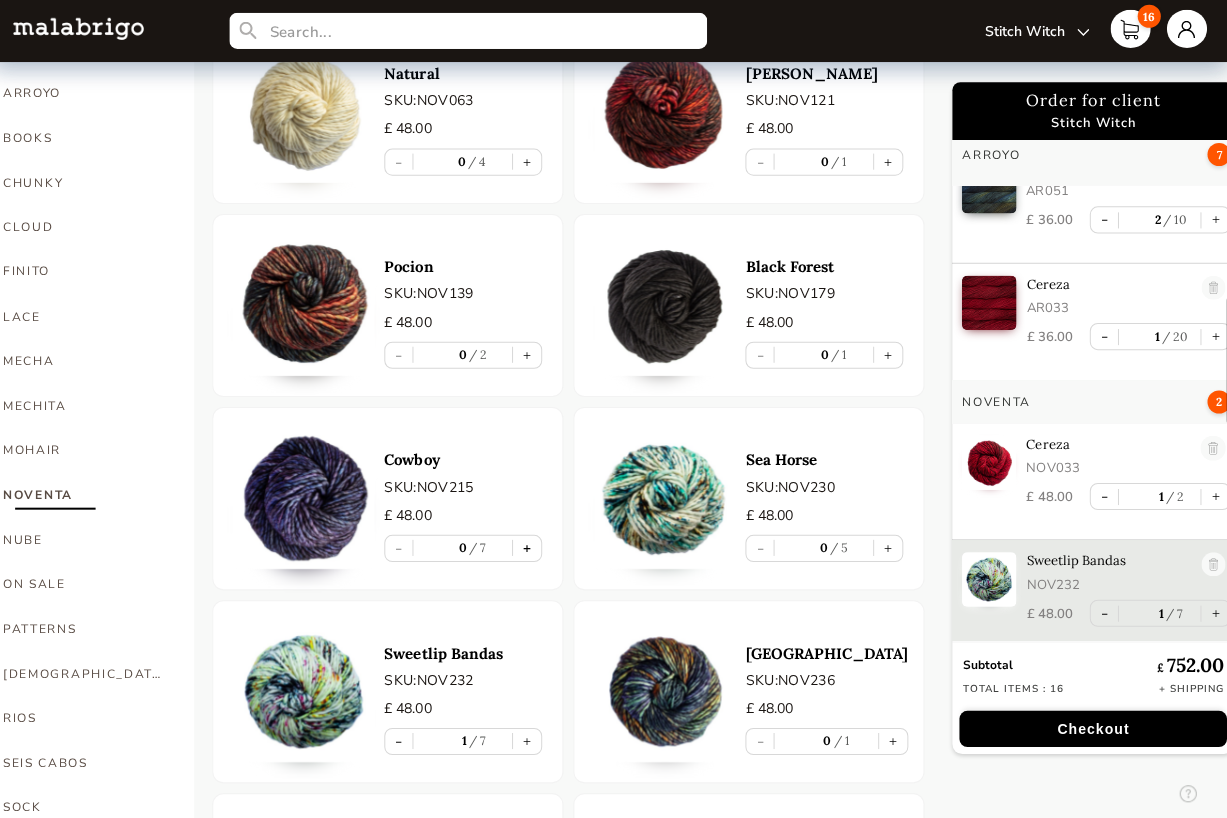 click on "+" at bounding box center (531, 545) 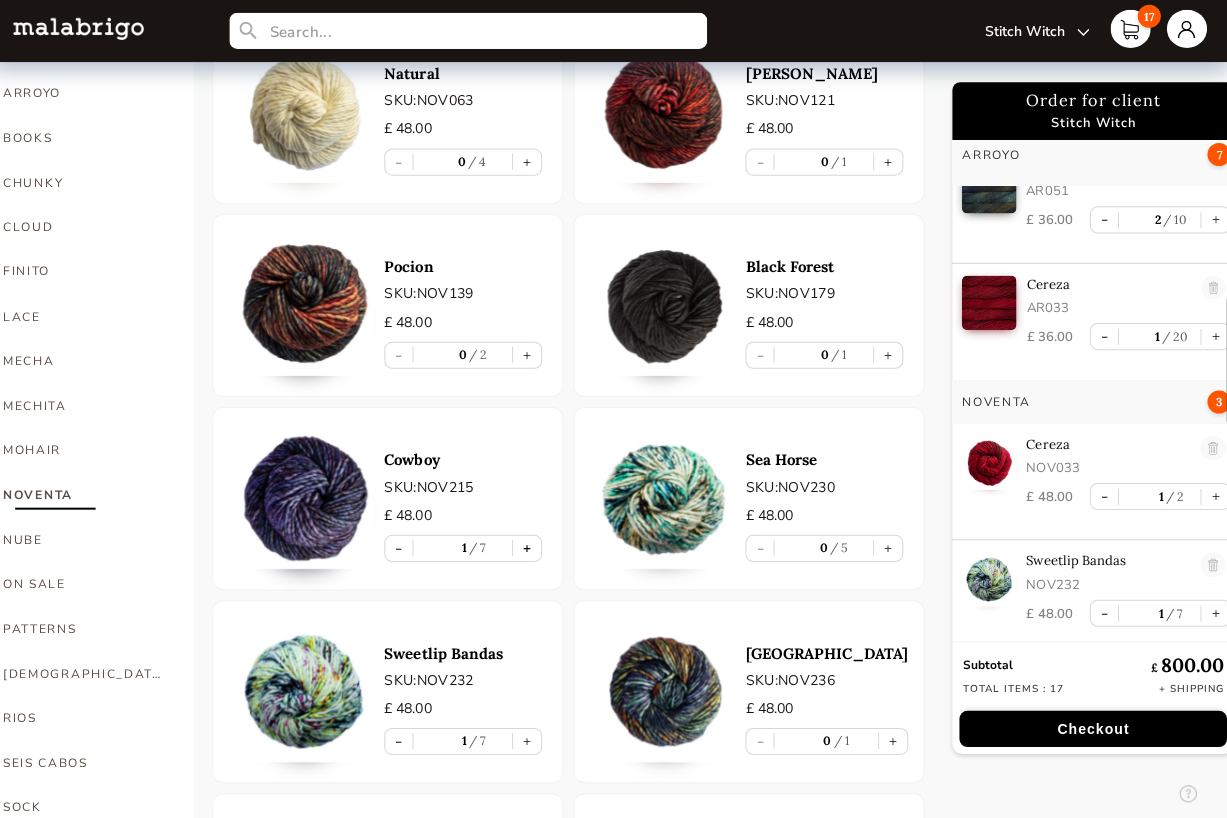 type on "1" 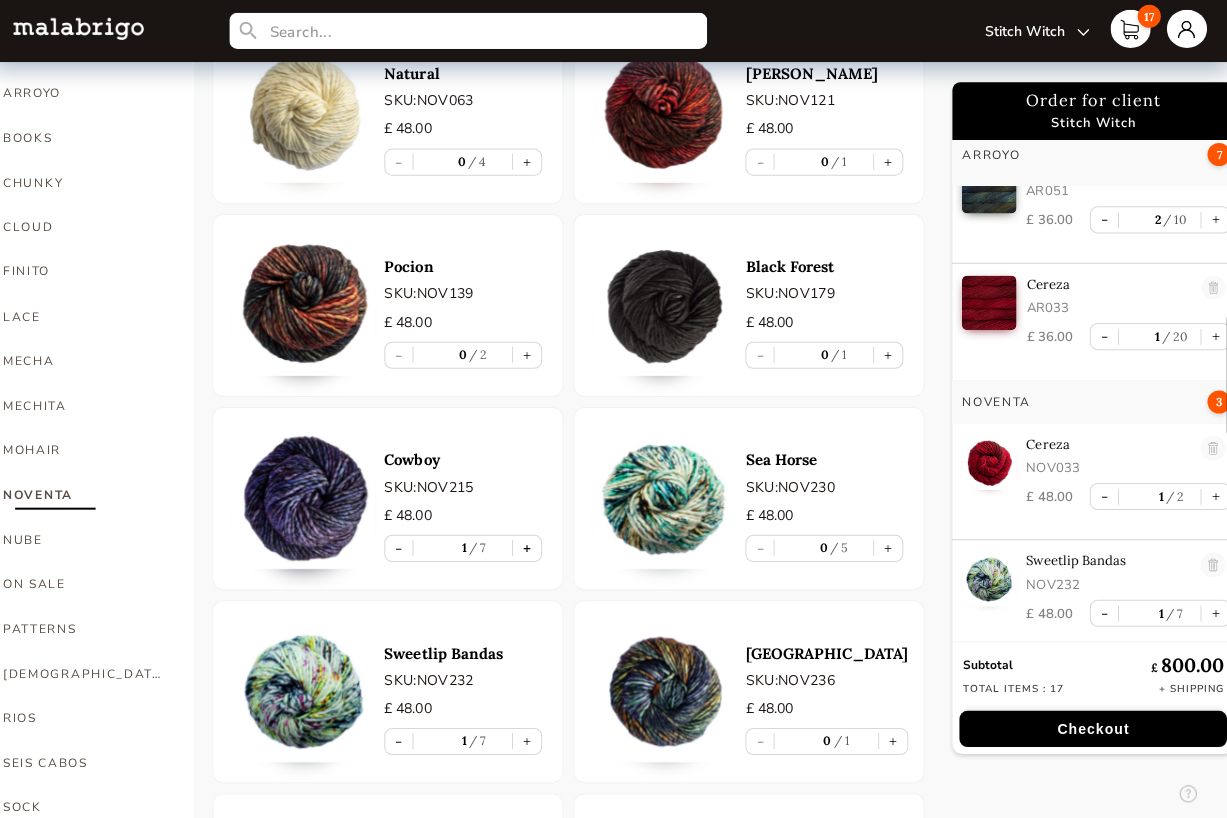 scroll, scrollTop: 446, scrollLeft: 0, axis: vertical 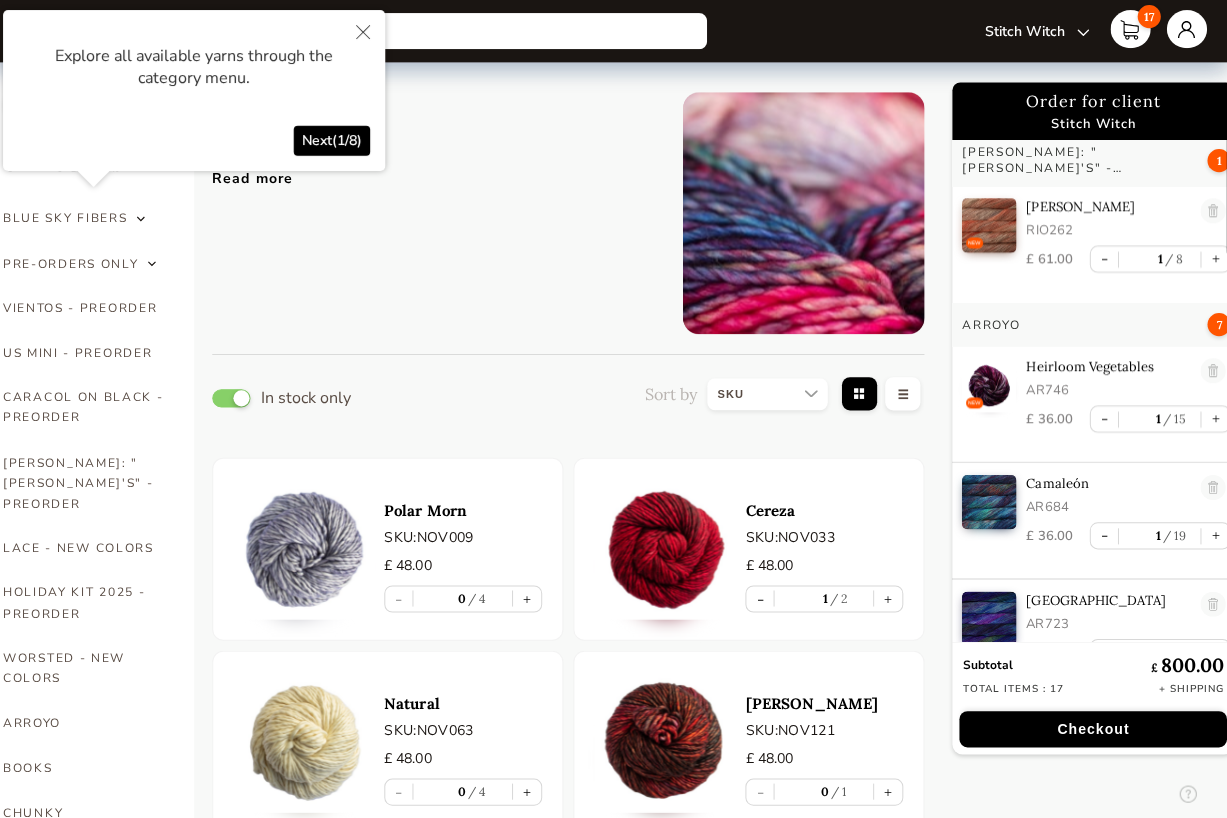 click 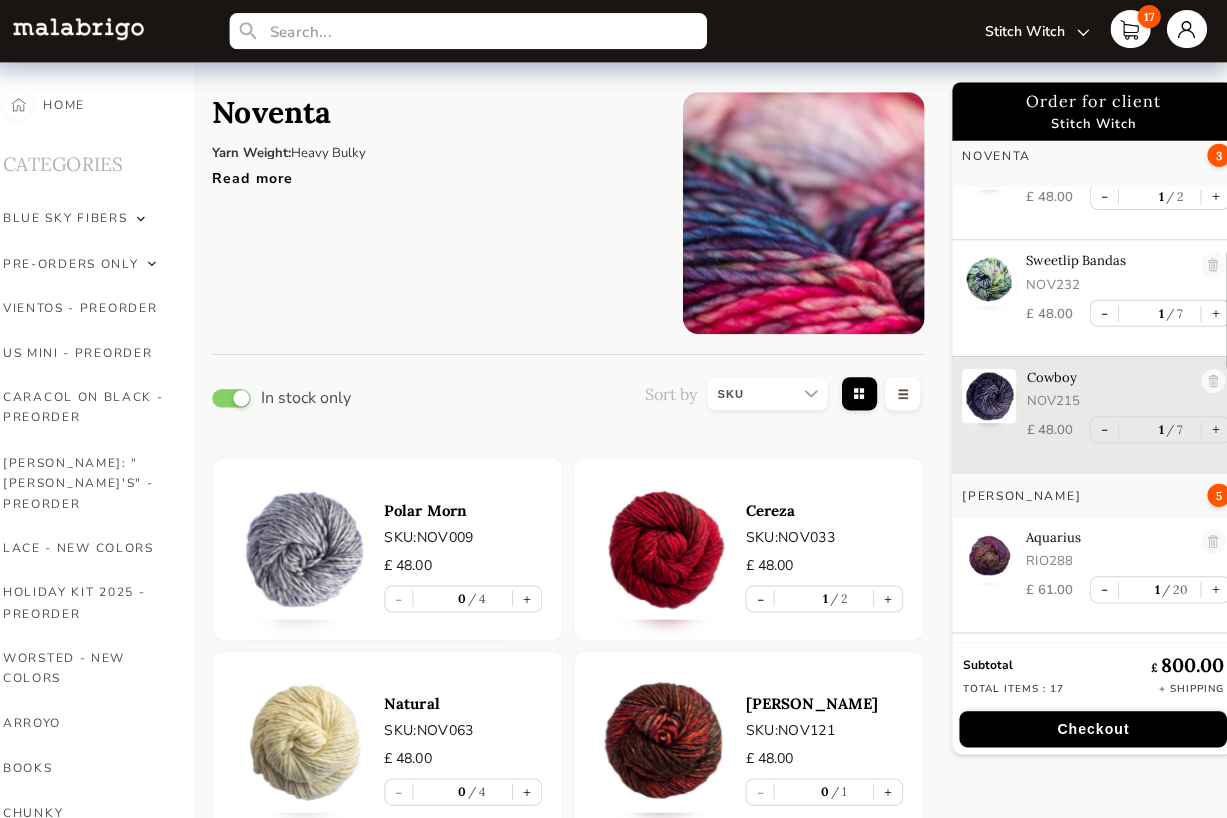 scroll, scrollTop: 201, scrollLeft: 0, axis: vertical 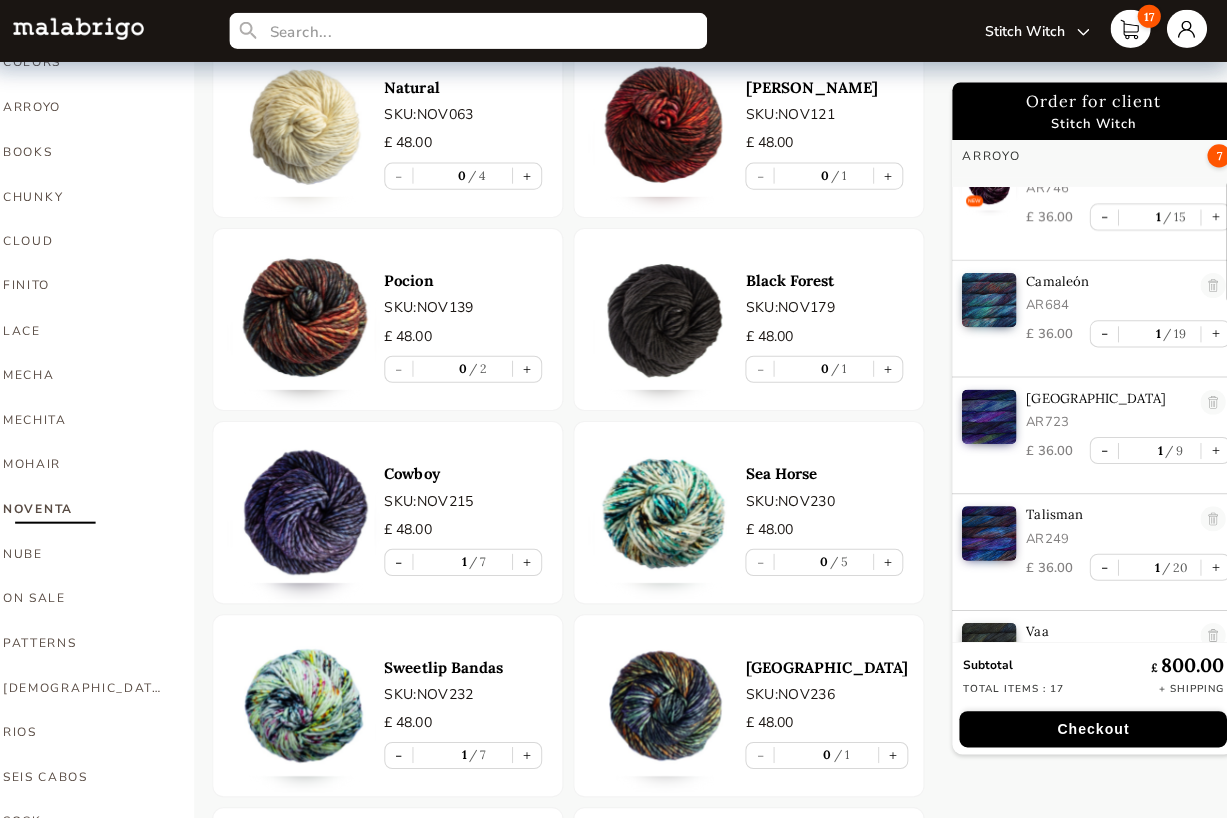 click on "Checkout" at bounding box center [1094, 725] 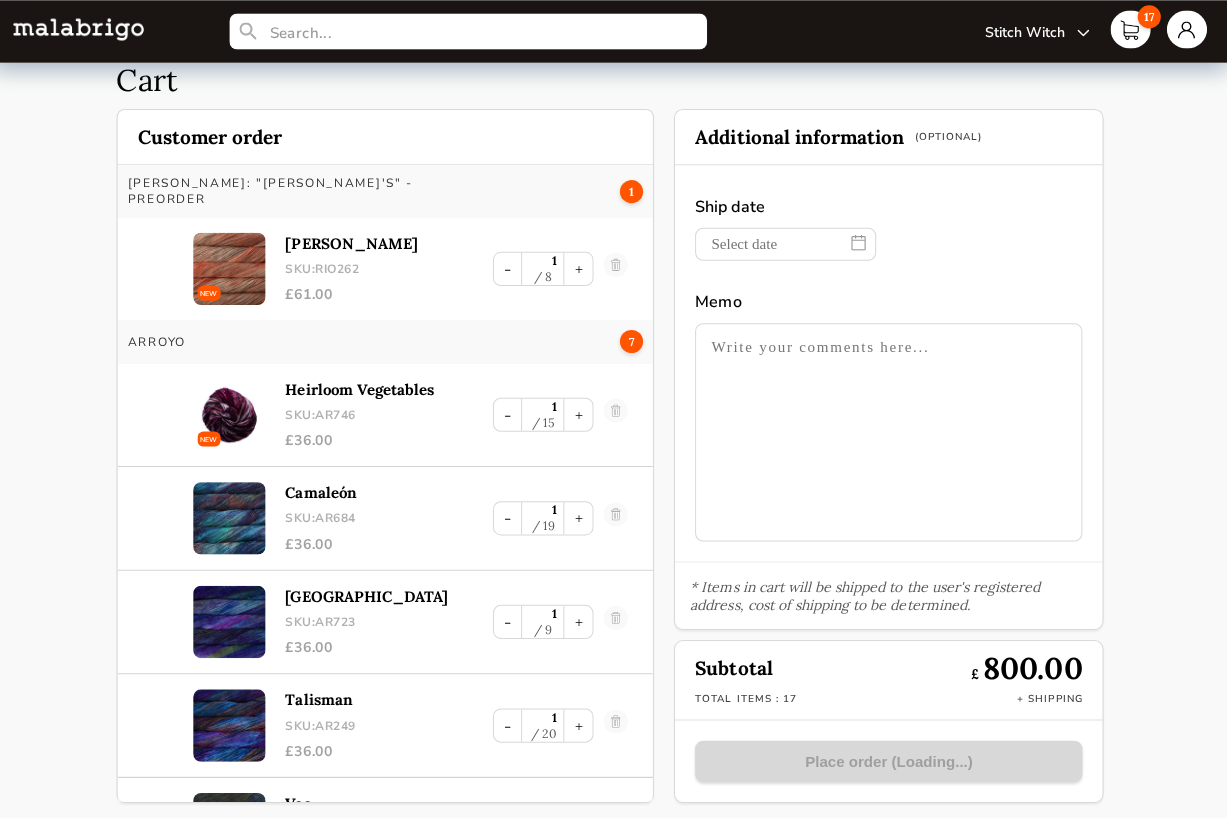 scroll, scrollTop: 54, scrollLeft: 0, axis: vertical 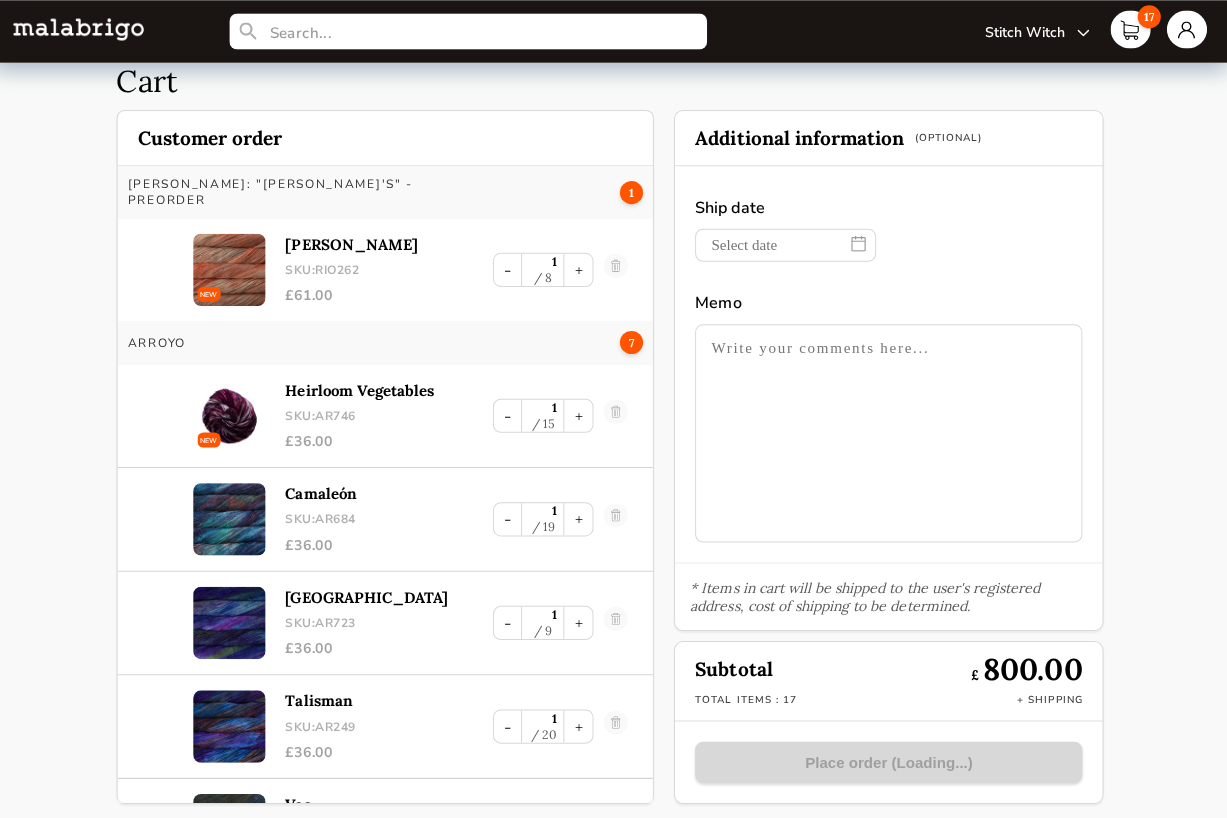 click at bounding box center (788, 243) 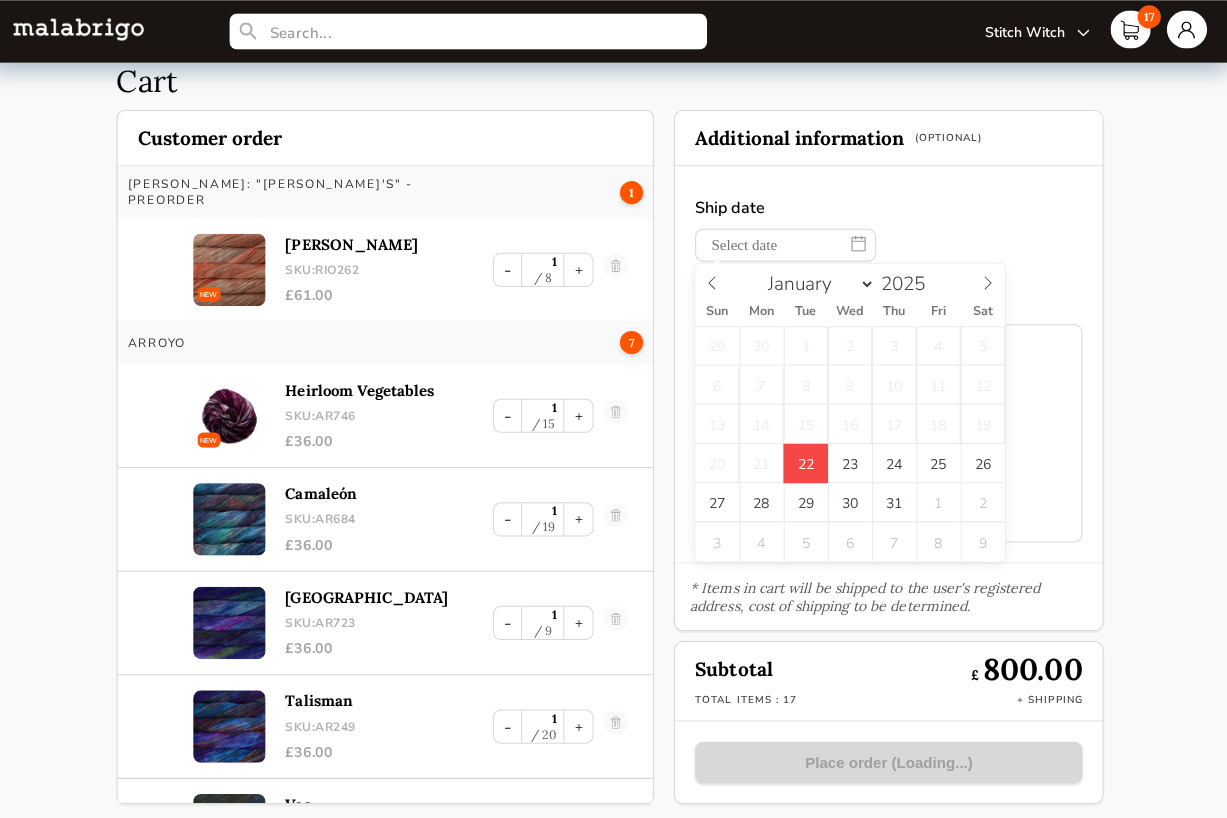 click on "22" at bounding box center (808, 460) 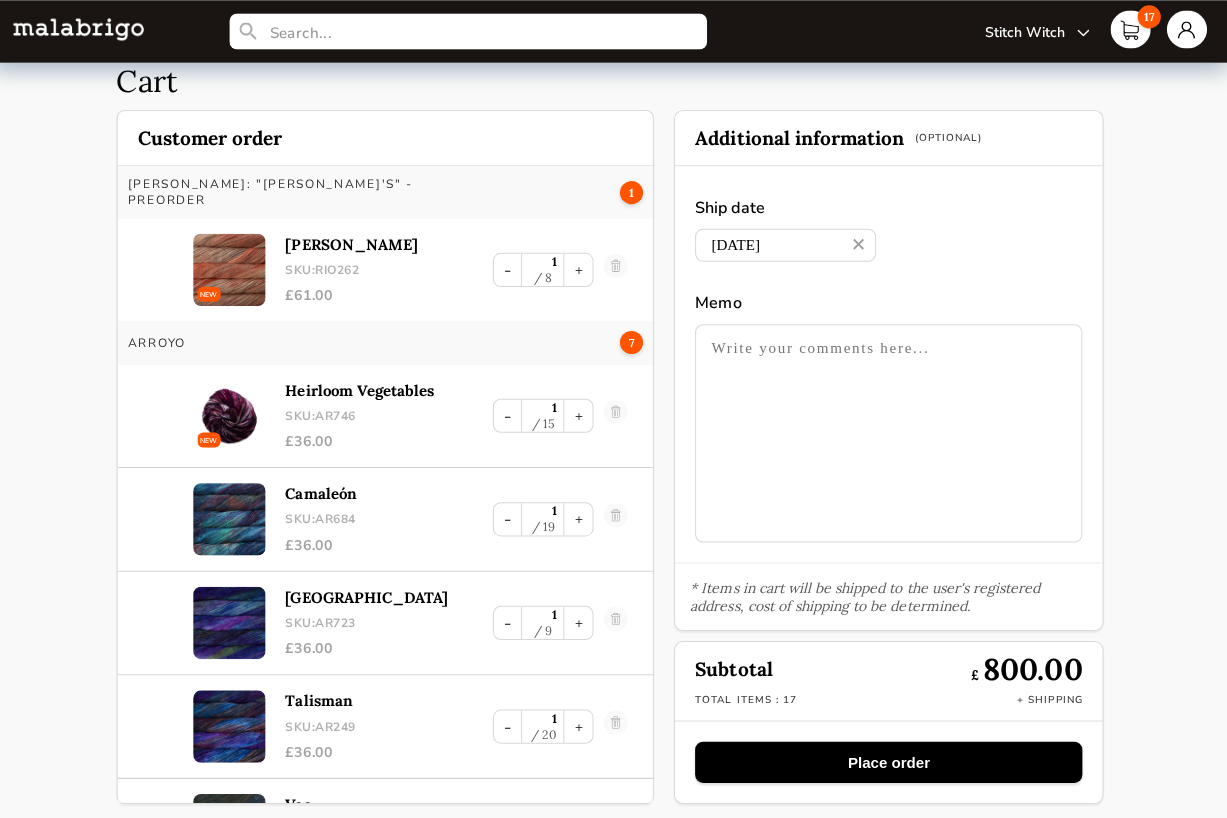 click on "Place order" at bounding box center (890, 757) 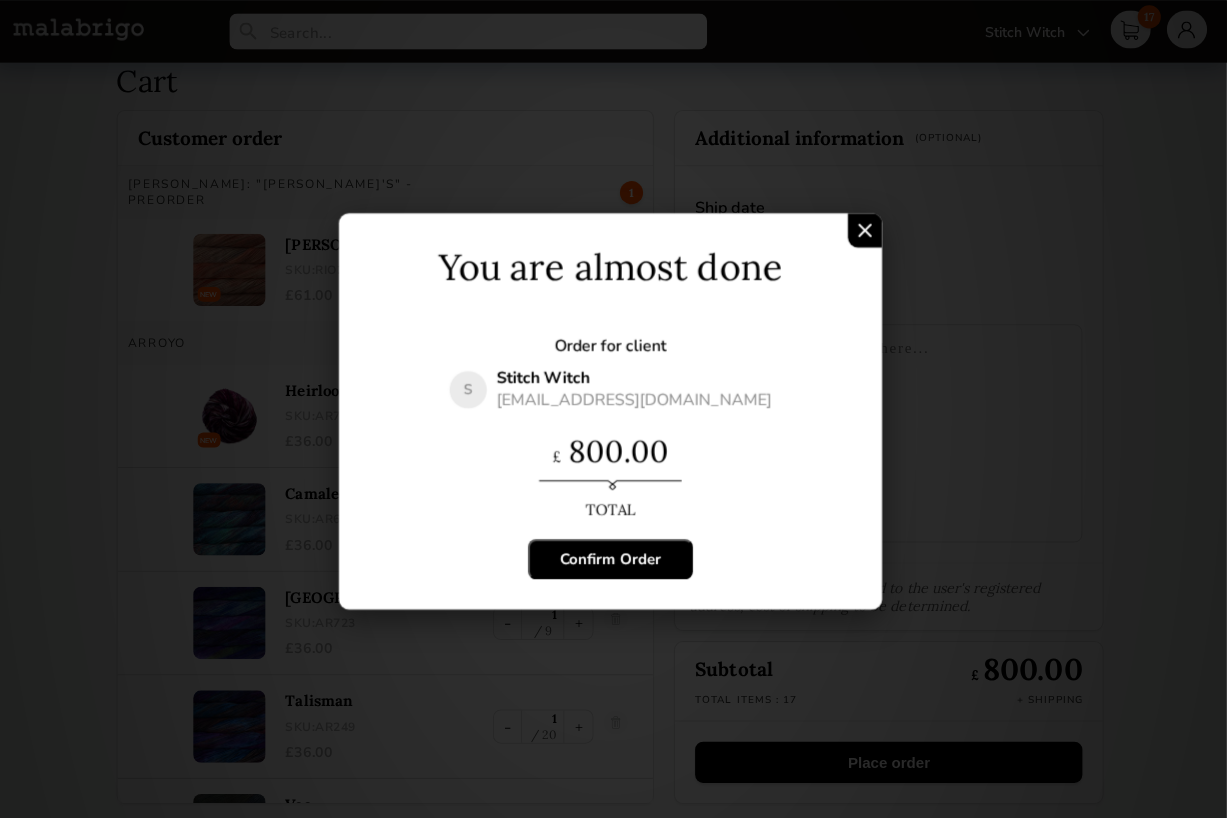 click on "Confirm Order" at bounding box center (614, 556) 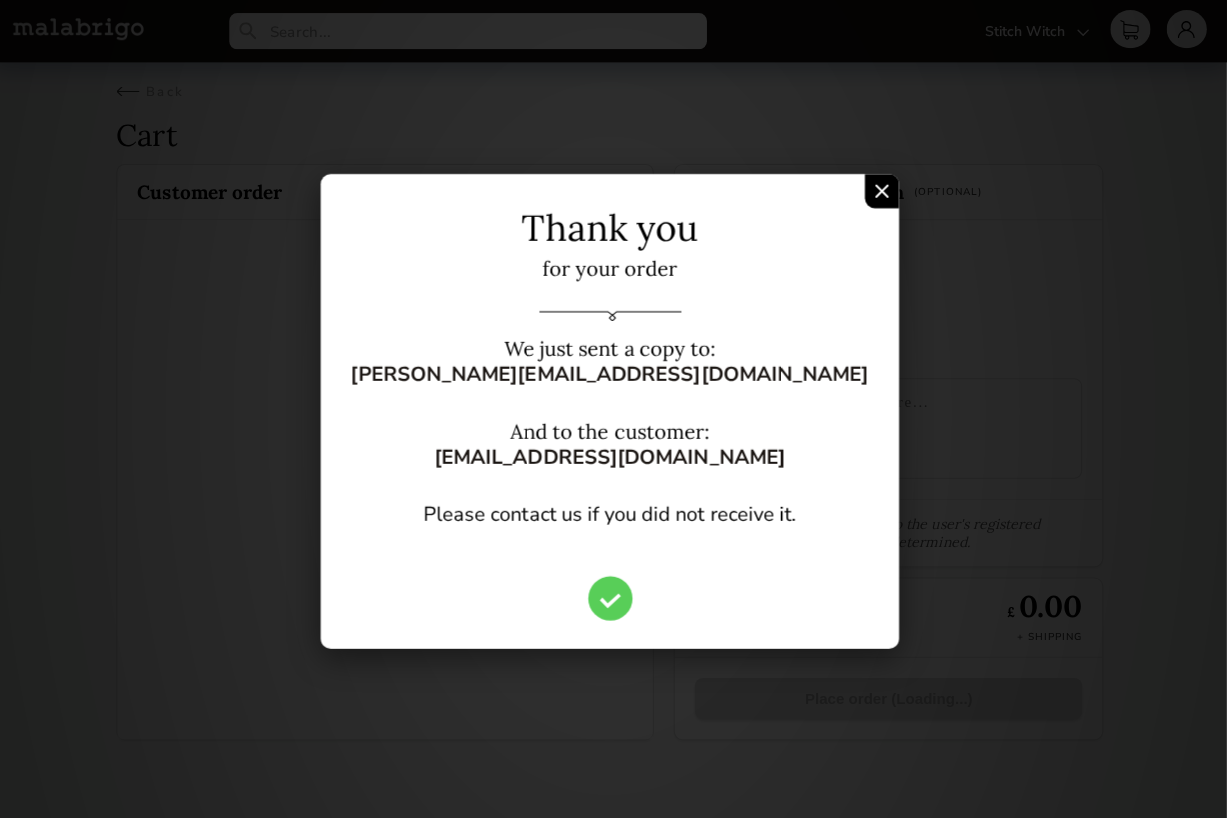 scroll, scrollTop: 0, scrollLeft: 0, axis: both 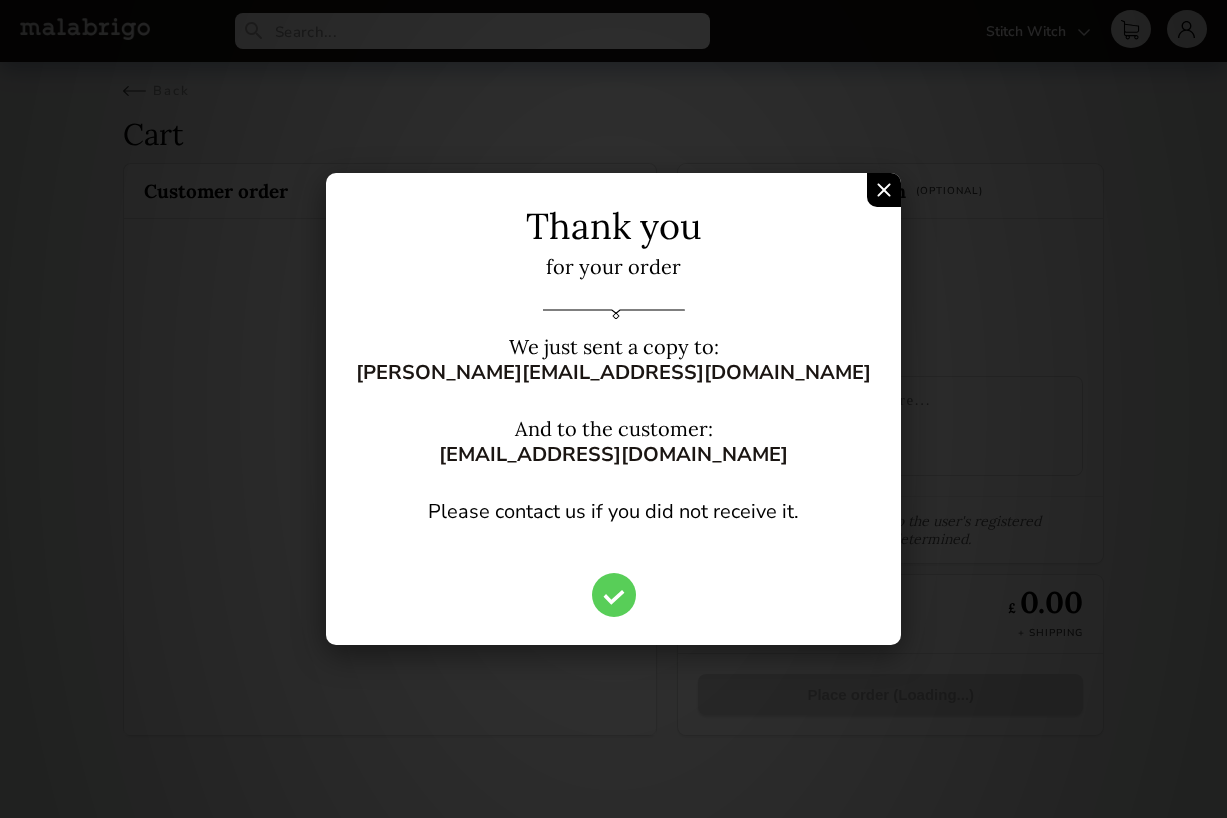click at bounding box center (884, 190) 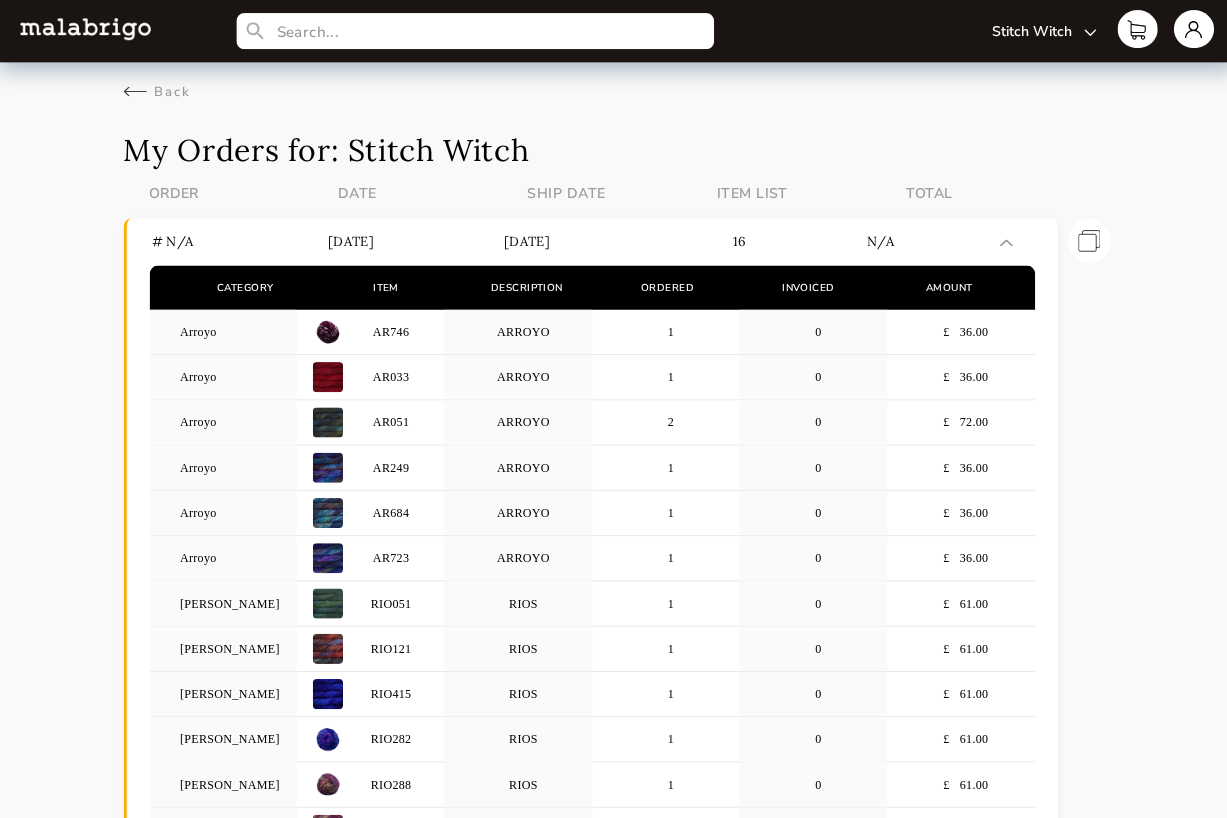 click on "Stitch Witch" at bounding box center (955, 31) 